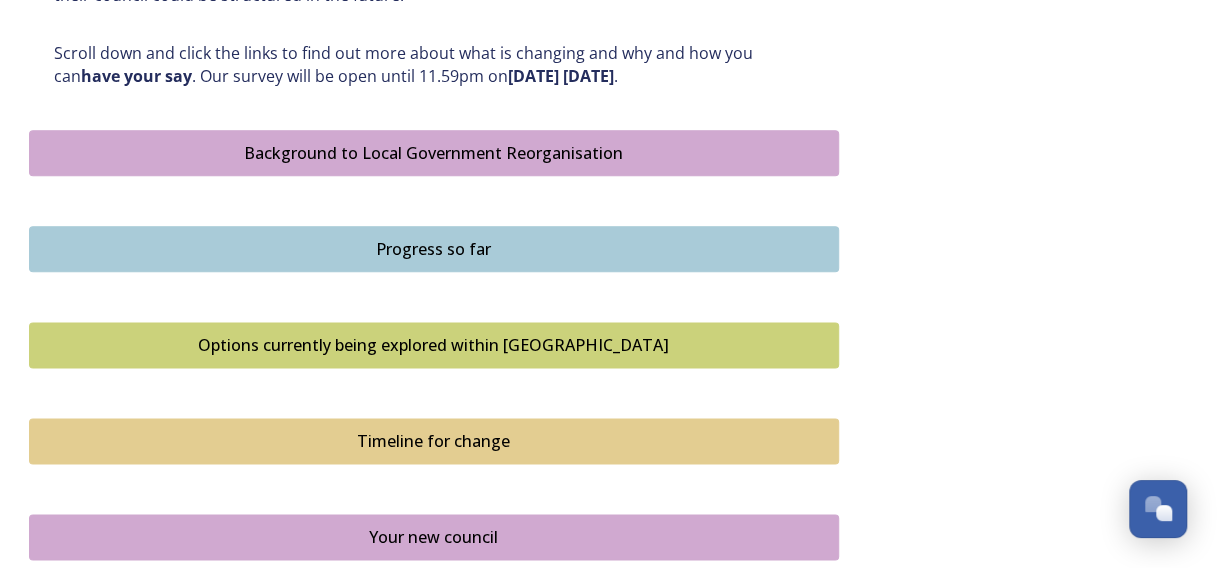 scroll, scrollTop: 1478, scrollLeft: 0, axis: vertical 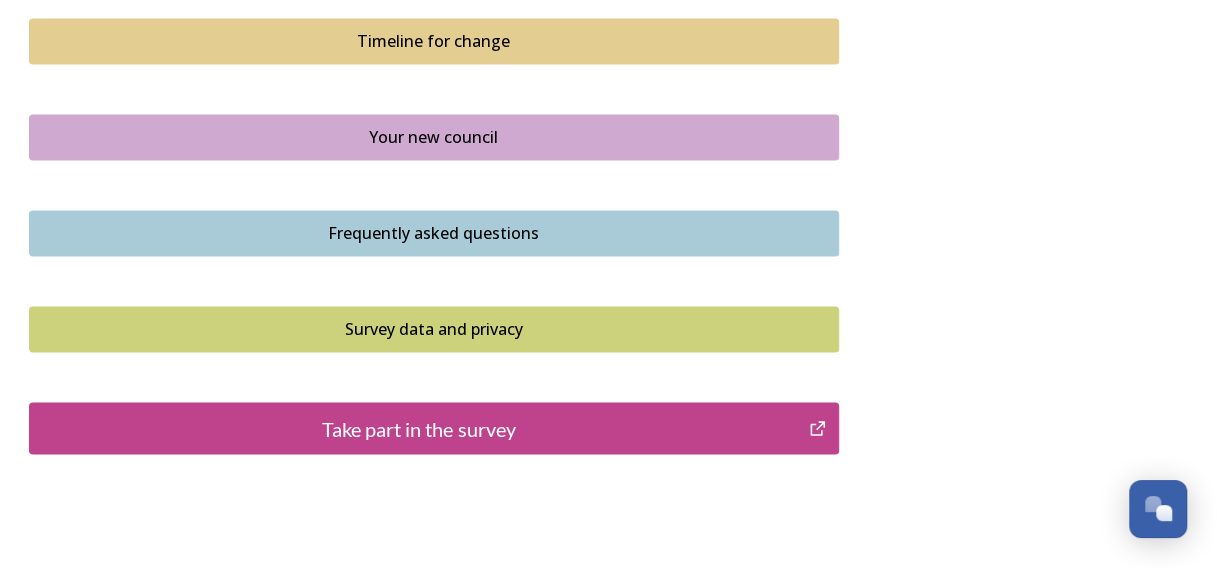click on "Frequently asked questions" at bounding box center (434, 233) 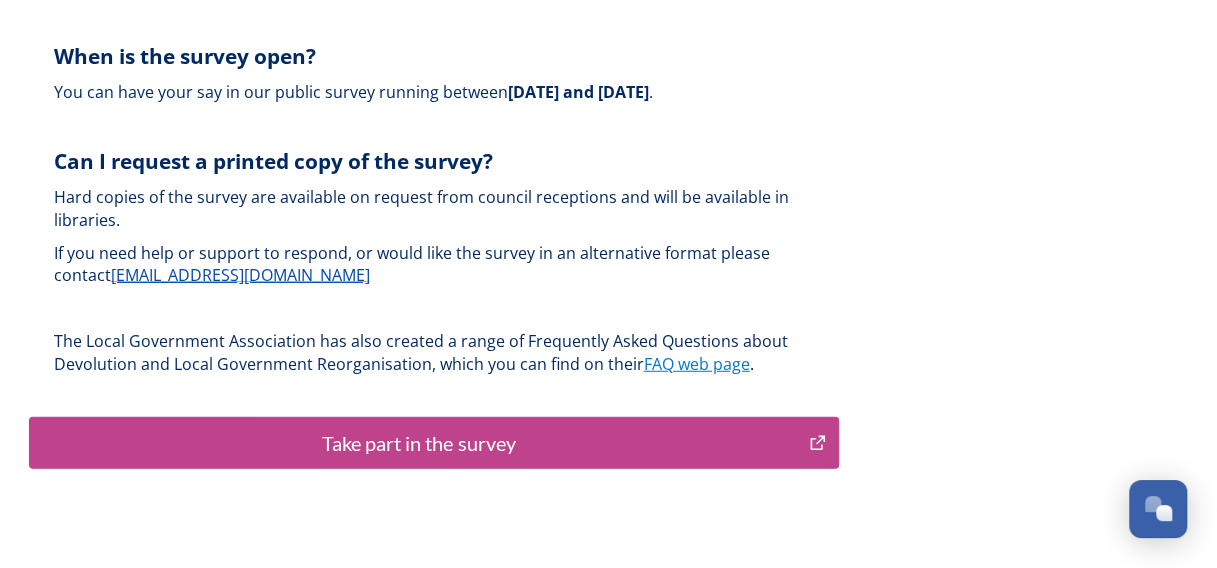 scroll, scrollTop: 6215, scrollLeft: 0, axis: vertical 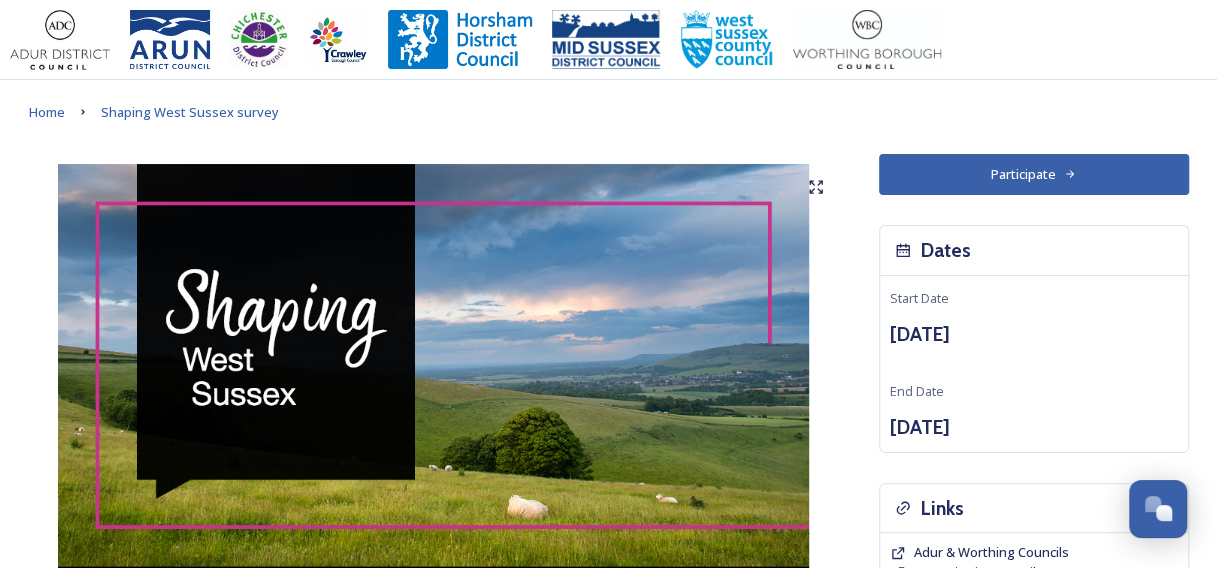 click on "Participate" at bounding box center (1034, 174) 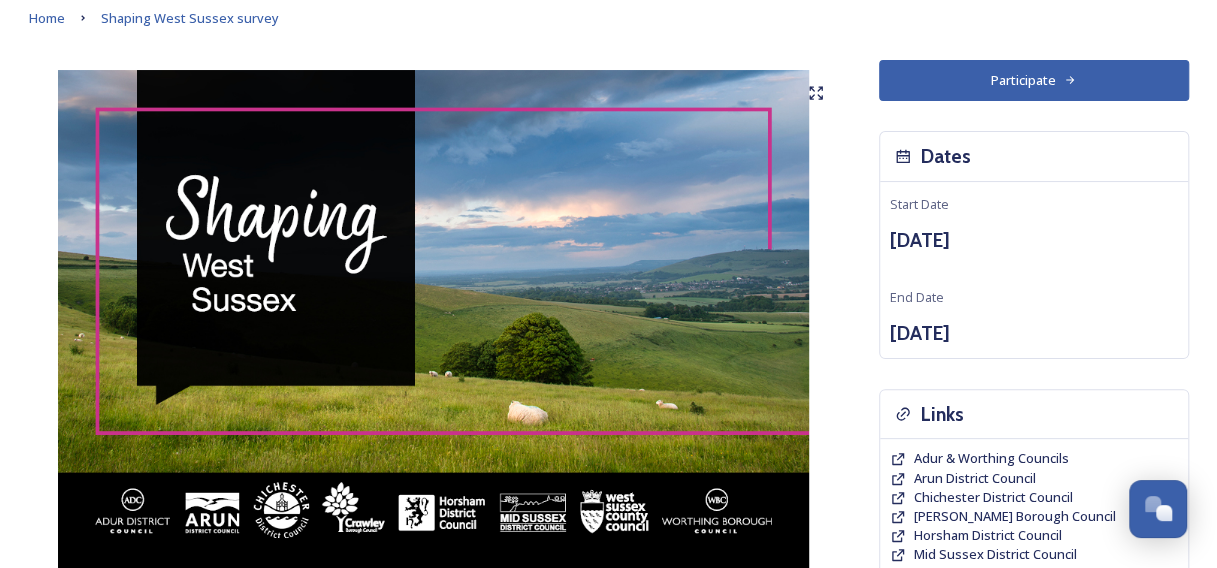 scroll, scrollTop: 0, scrollLeft: 0, axis: both 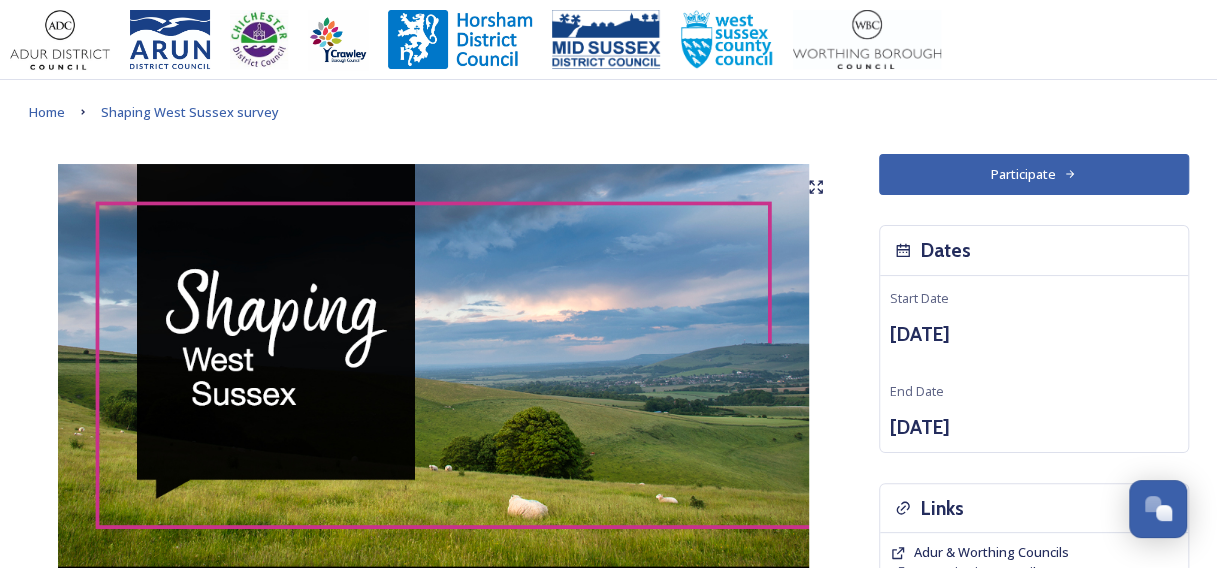 click on "Participate" at bounding box center [1034, 174] 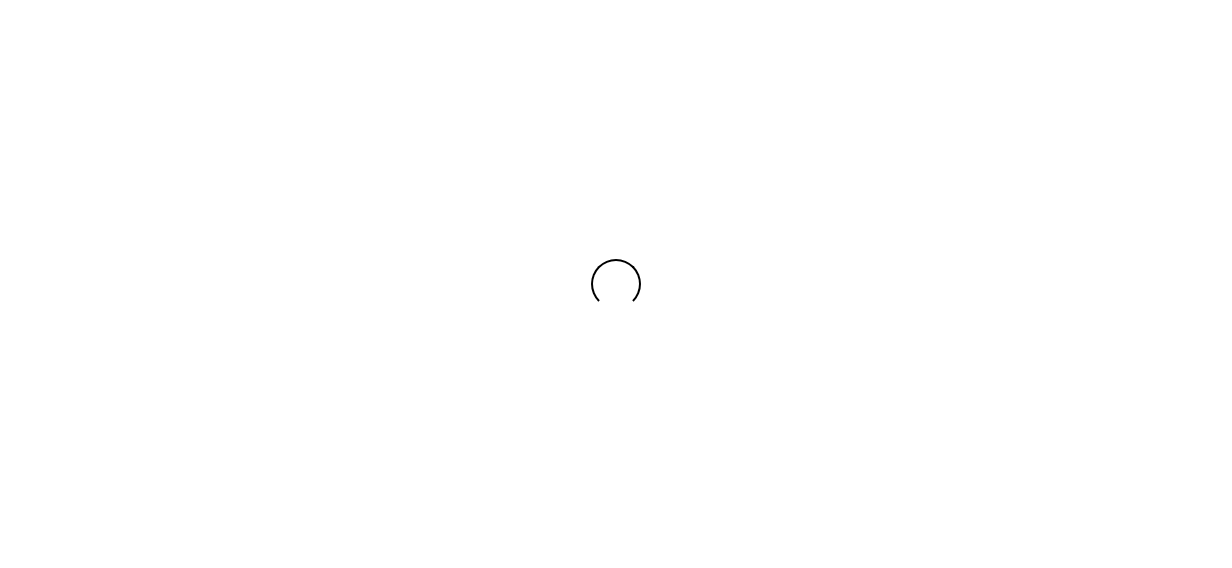 scroll, scrollTop: 0, scrollLeft: 0, axis: both 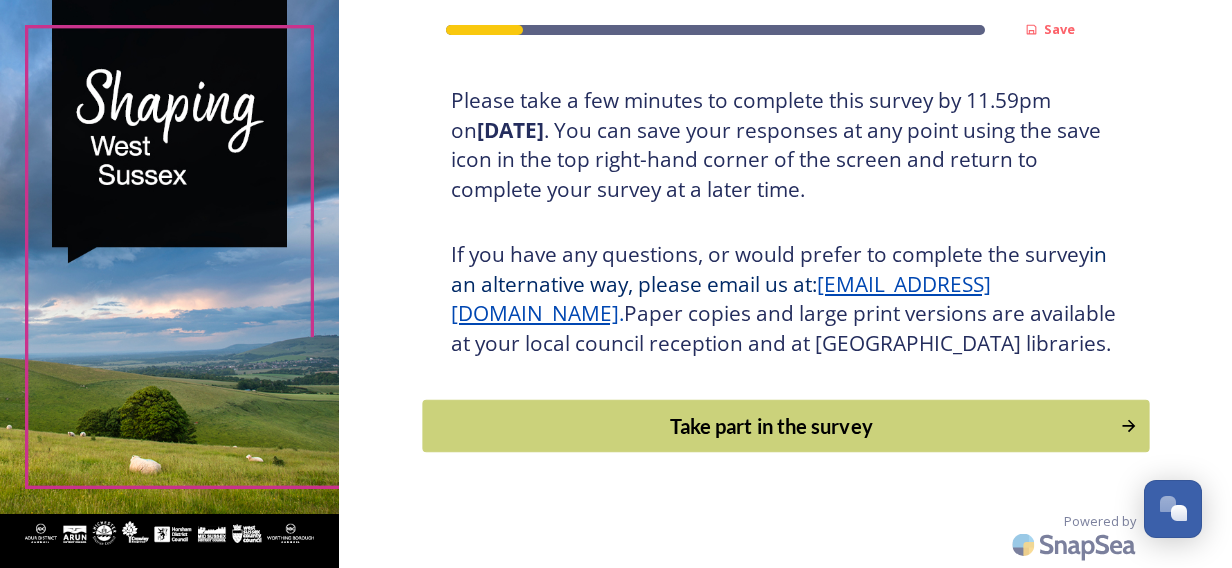 click on "Take part in the survey" at bounding box center (785, 426) 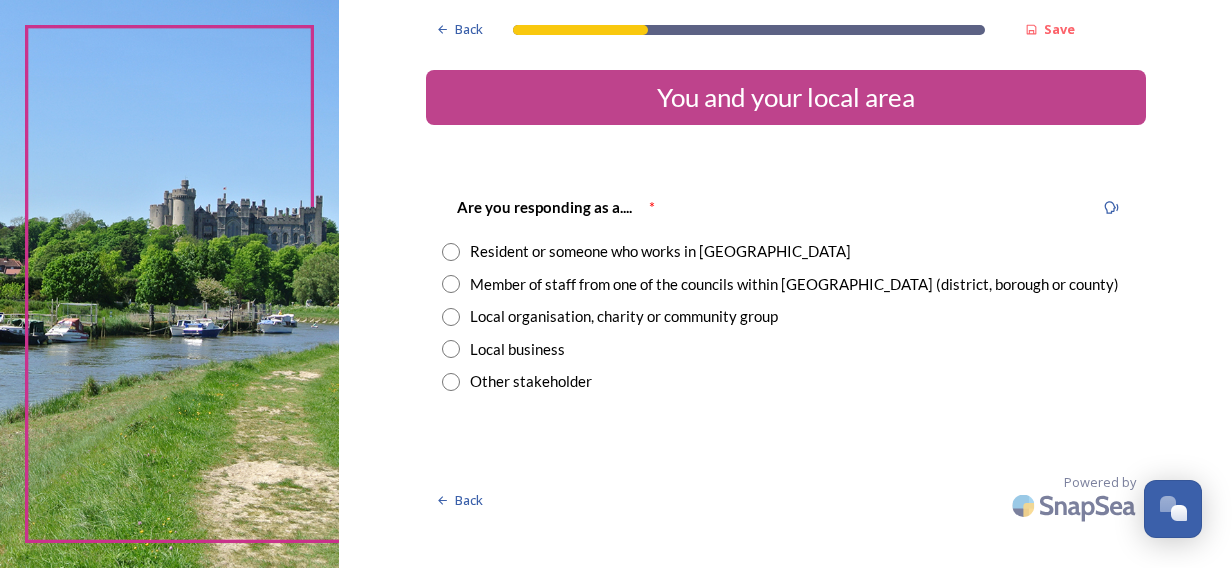 click on "Member of staff from one of the councils within [GEOGRAPHIC_DATA] (district, borough or county)" at bounding box center (794, 284) 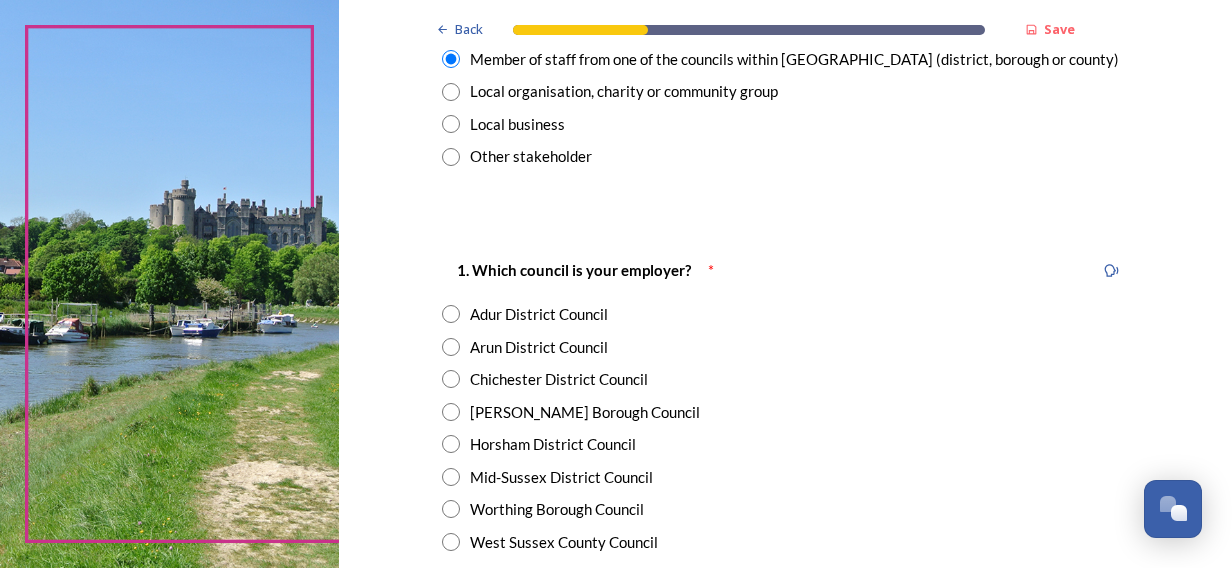 scroll, scrollTop: 400, scrollLeft: 0, axis: vertical 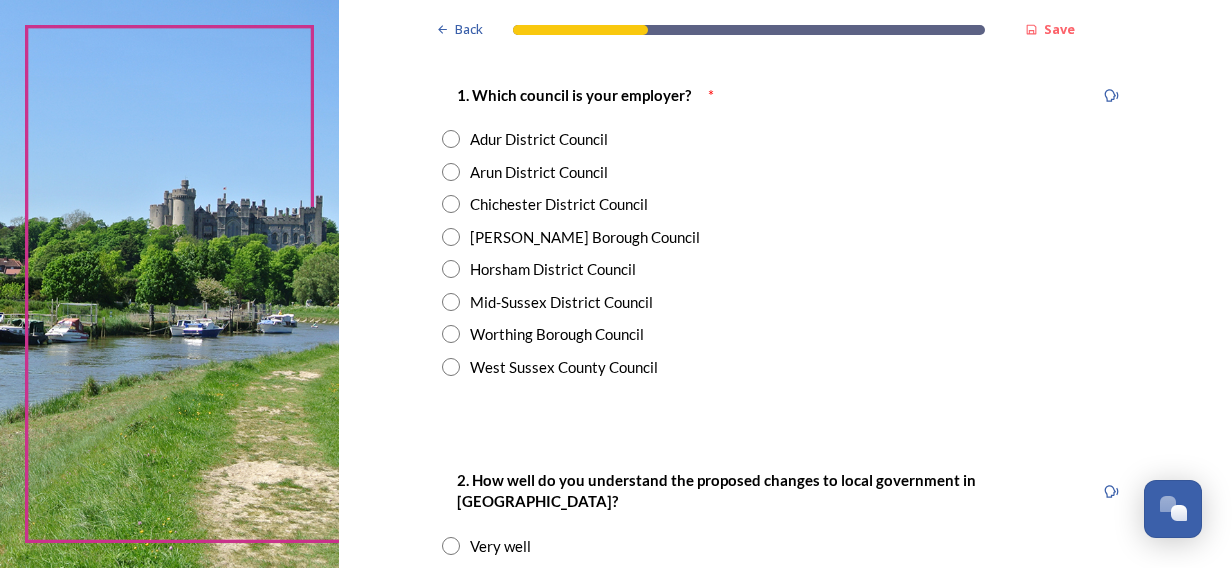 click on "West Sussex County Council" at bounding box center (564, 367) 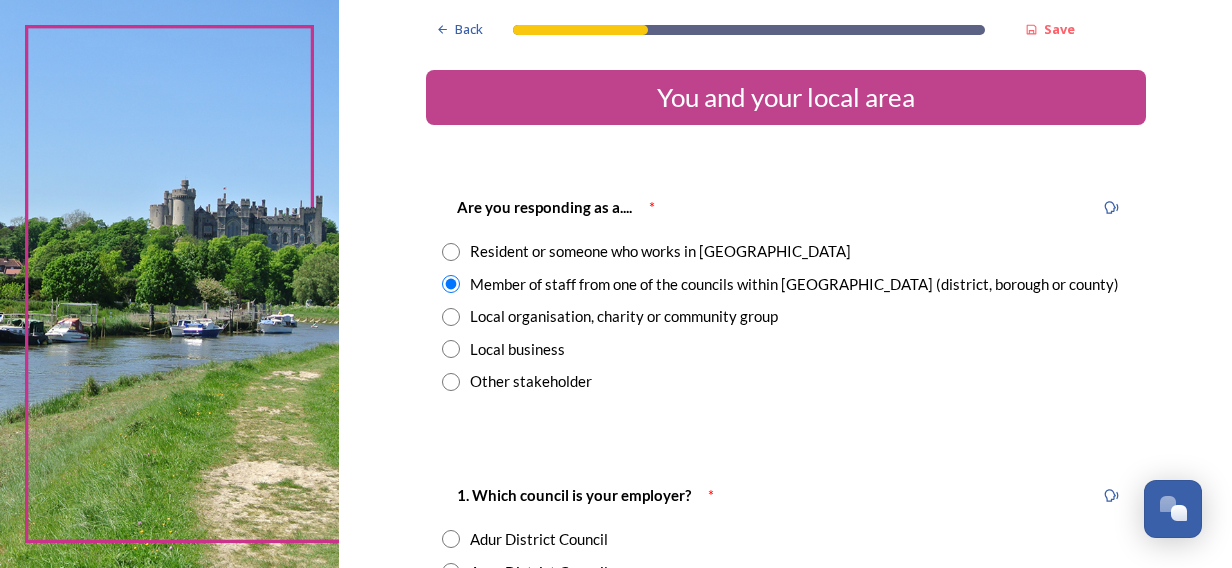 scroll, scrollTop: 700, scrollLeft: 0, axis: vertical 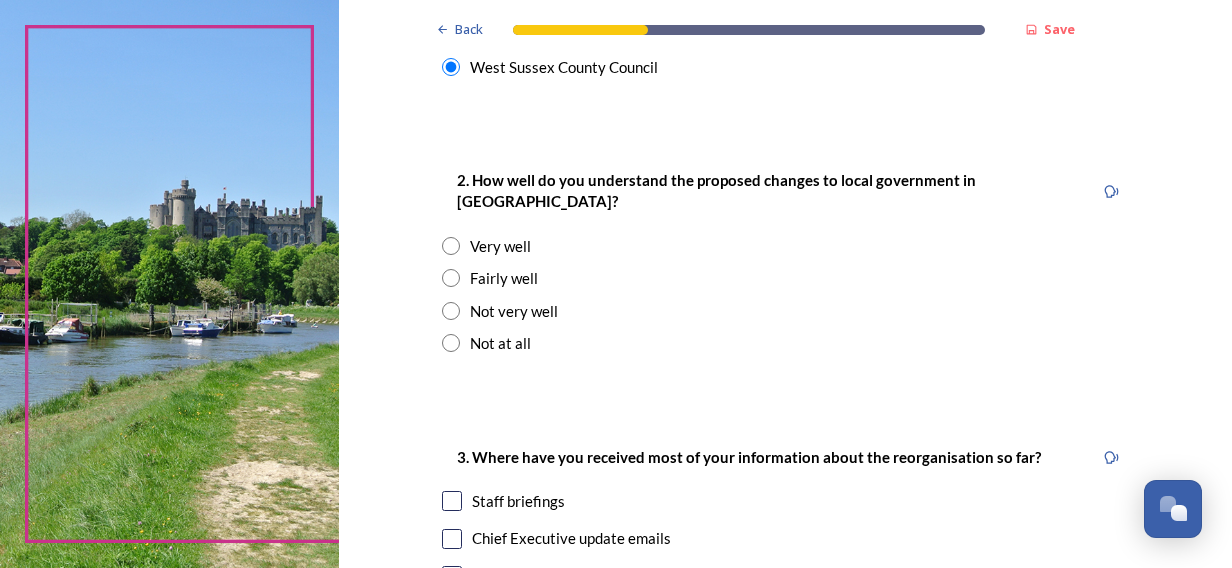 click on "Very well" at bounding box center [500, 246] 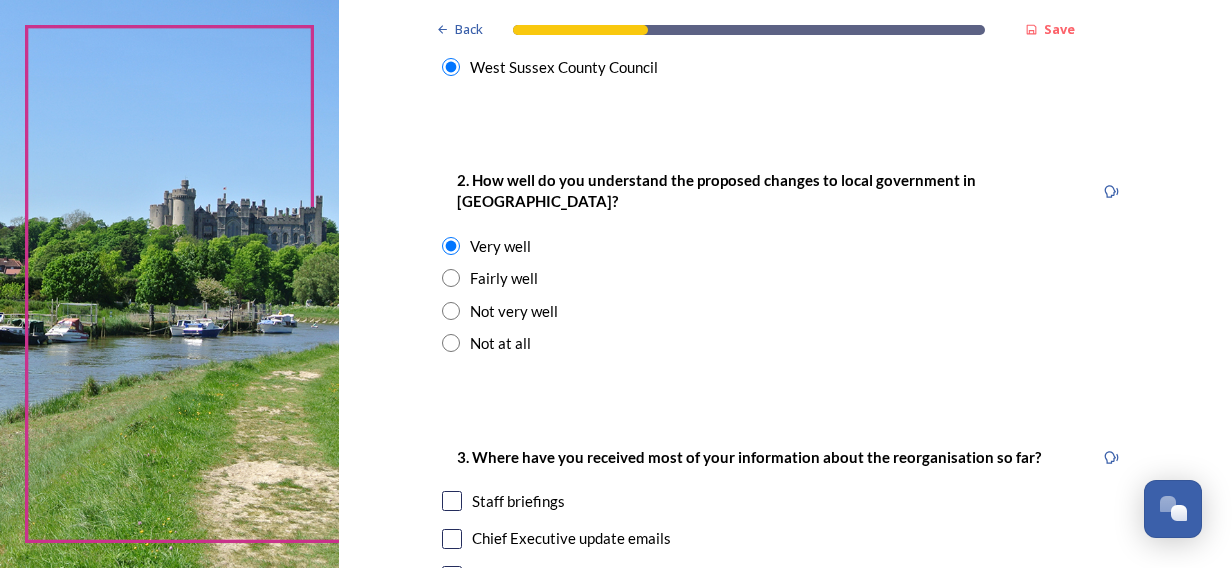 scroll, scrollTop: 1200, scrollLeft: 0, axis: vertical 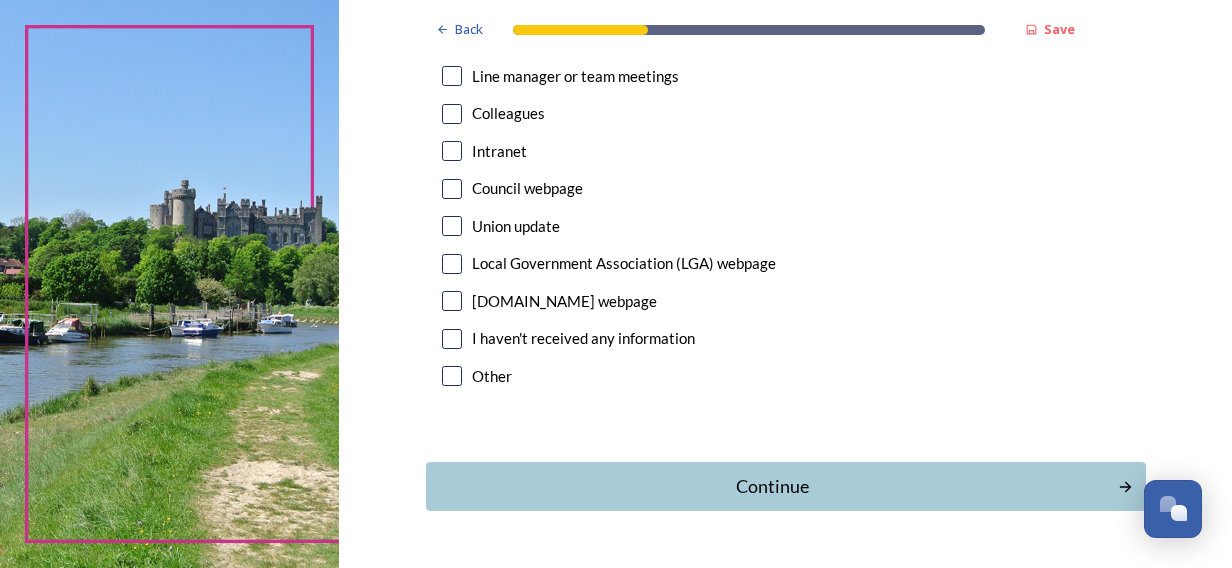 click on "Intranet" at bounding box center [499, 151] 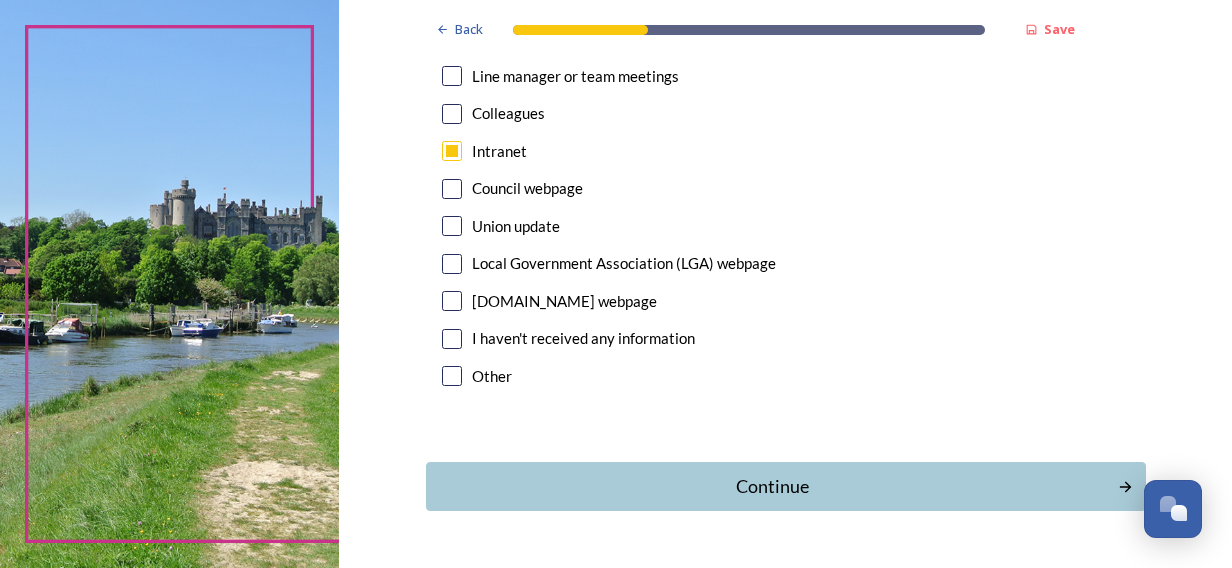scroll, scrollTop: 1000, scrollLeft: 0, axis: vertical 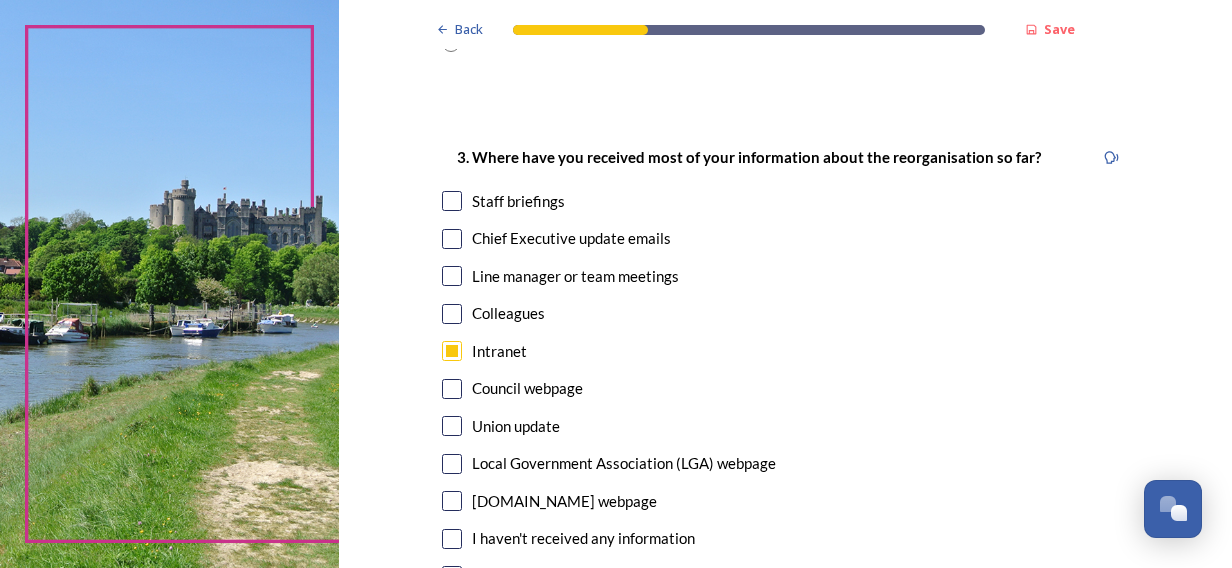 click on "Staff briefings" at bounding box center [518, 201] 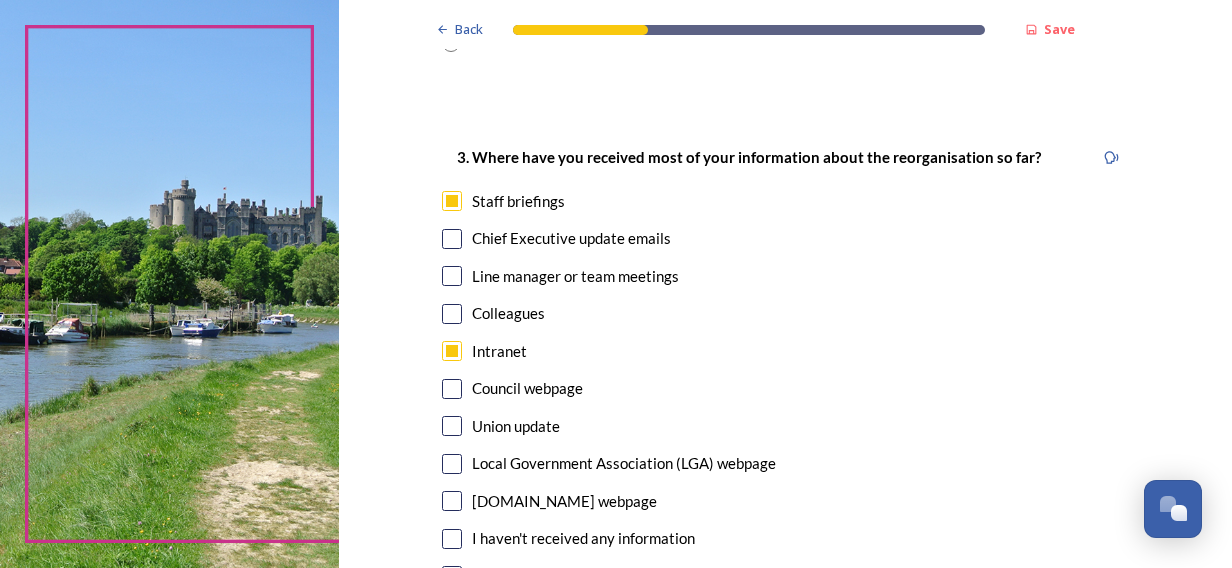 click on "Chief Executive update emails" at bounding box center (571, 238) 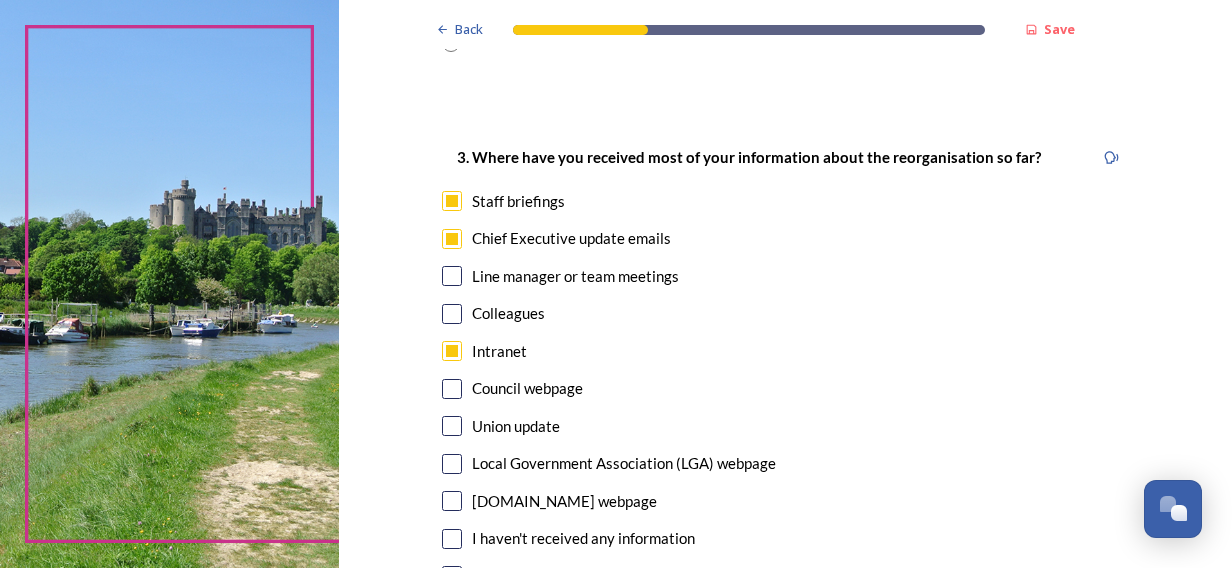 checkbox on "true" 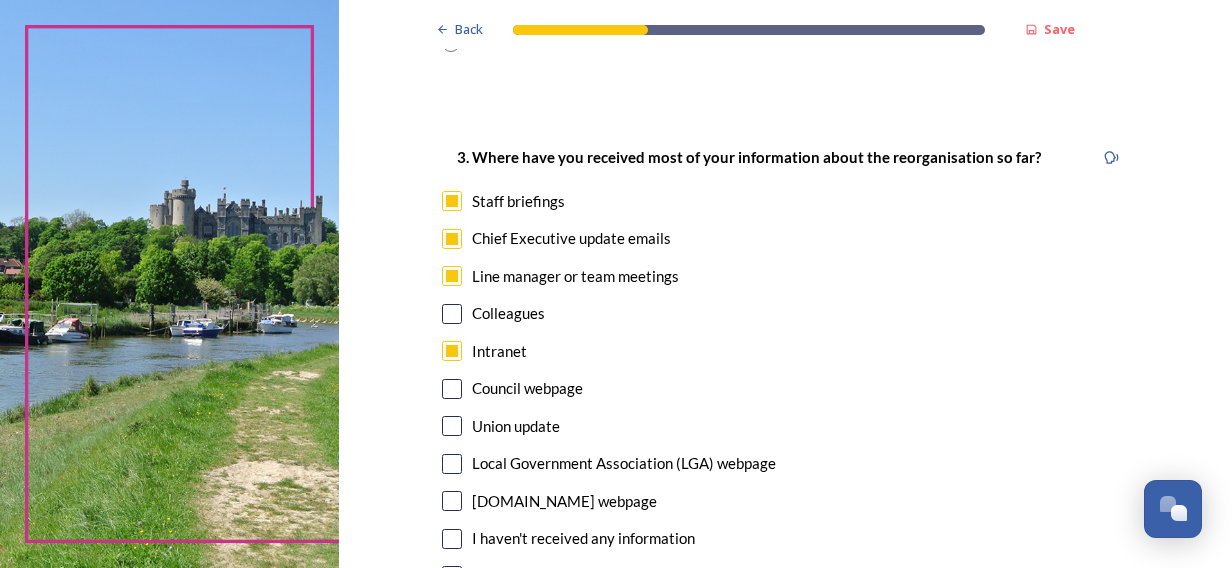 checkbox on "true" 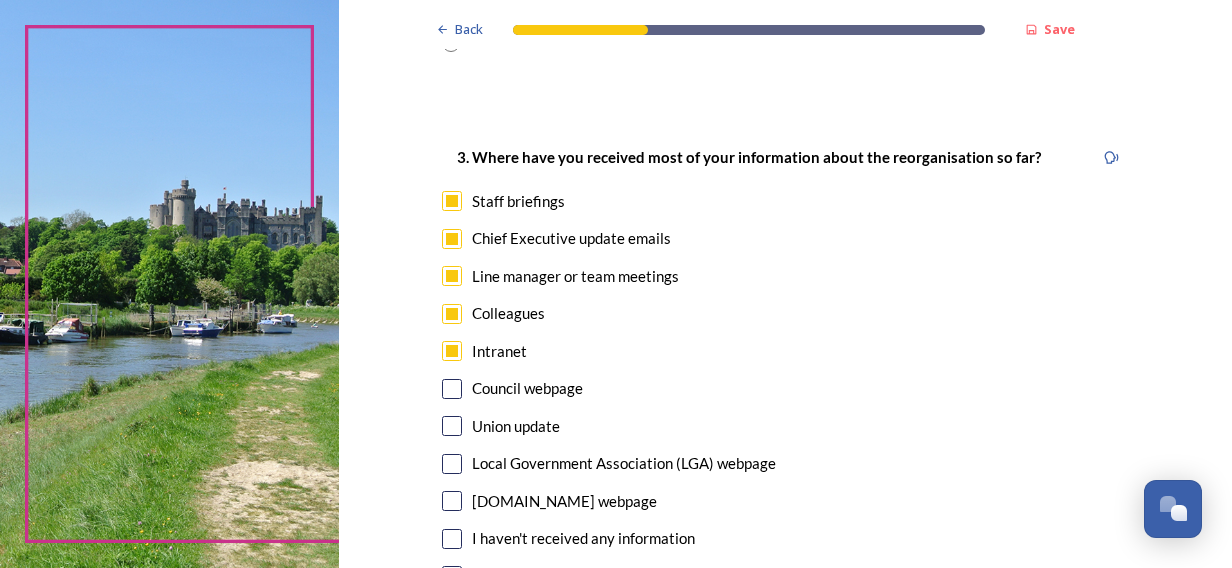 scroll, scrollTop: 1200, scrollLeft: 0, axis: vertical 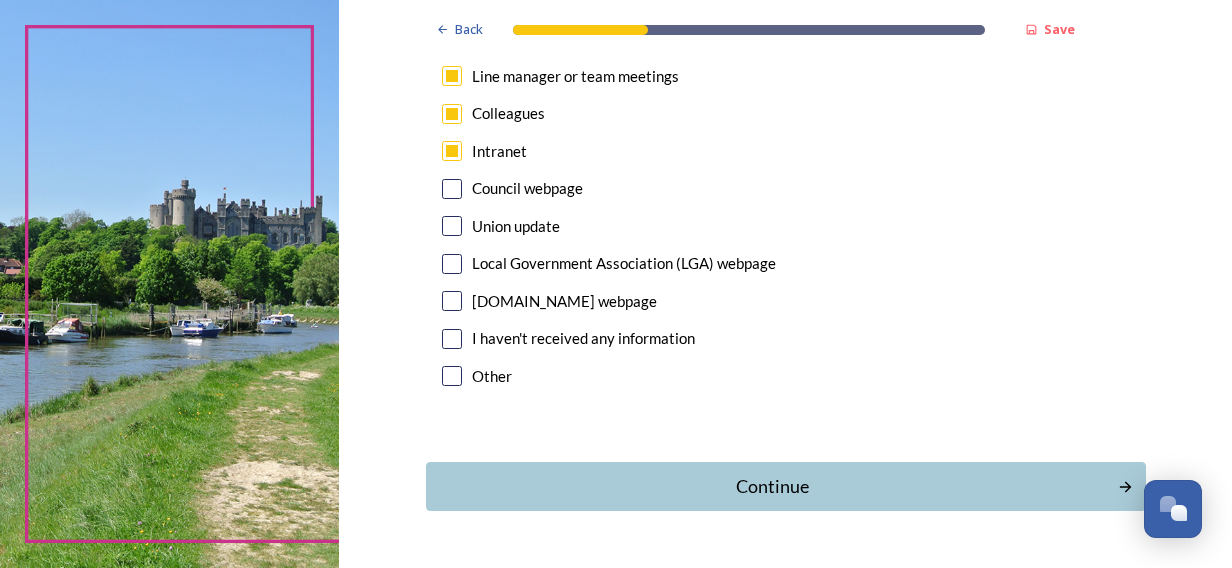 click on "Council webpage" at bounding box center (527, 188) 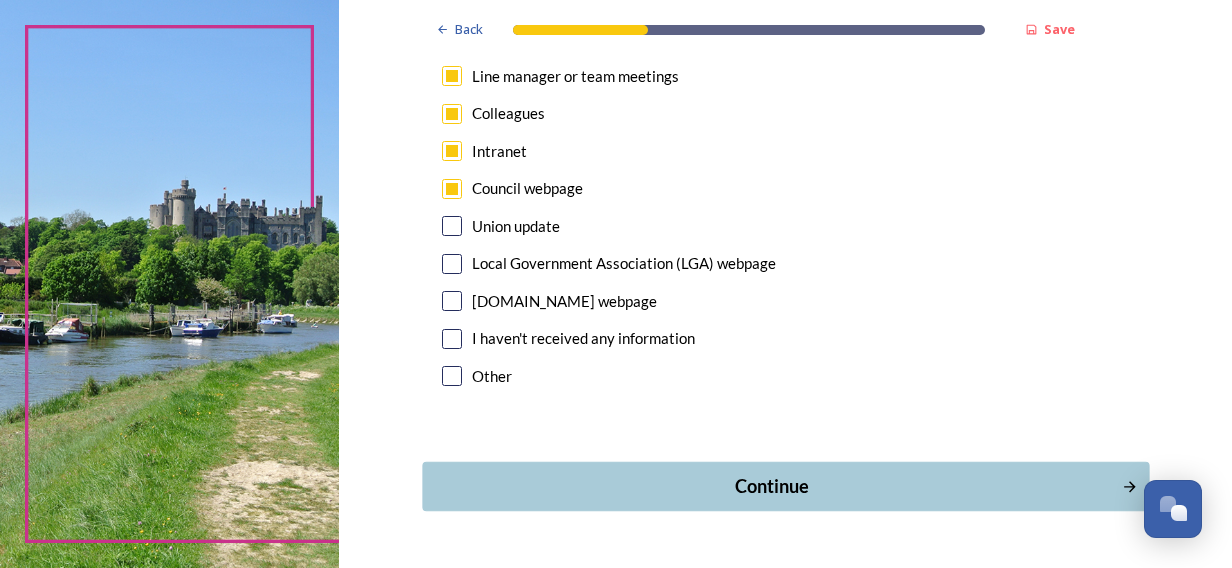 click on "Continue" at bounding box center (771, 486) 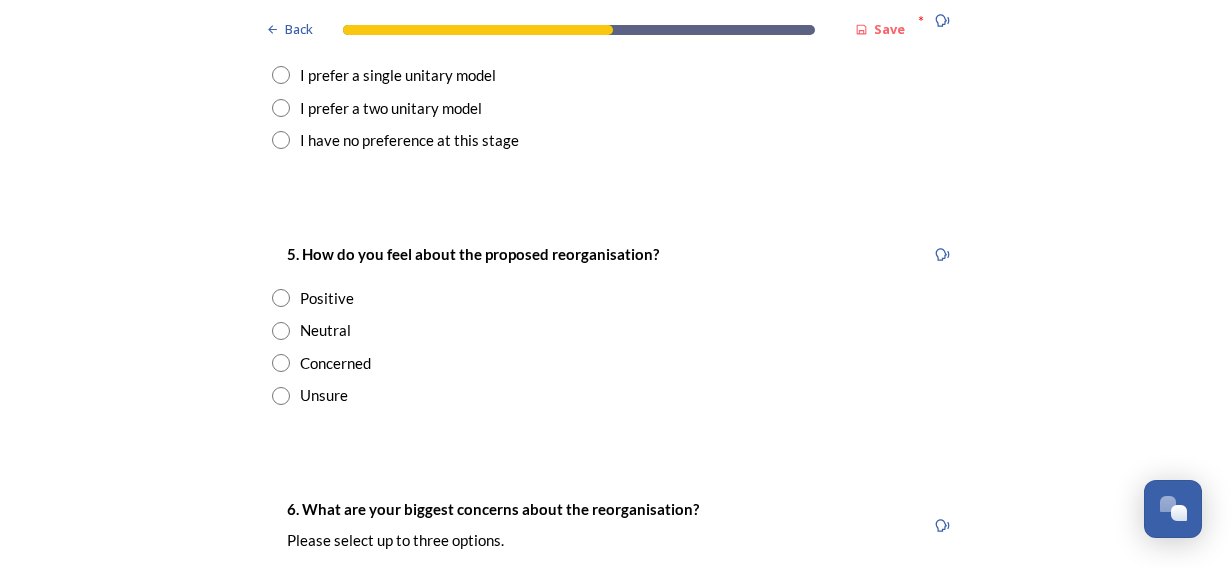 scroll, scrollTop: 2600, scrollLeft: 0, axis: vertical 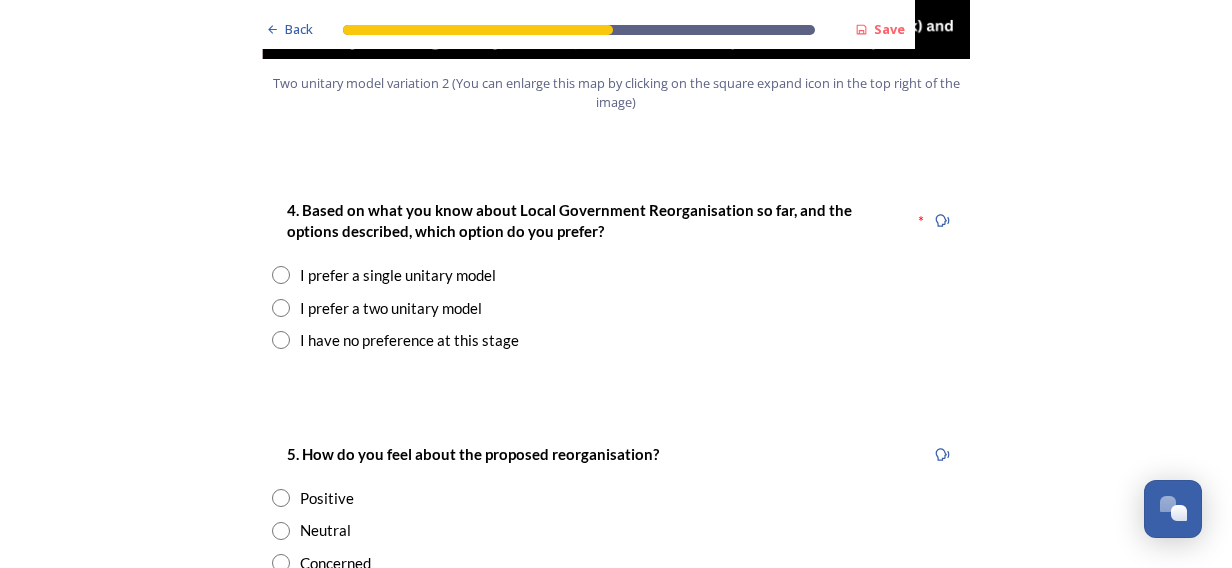 click on "I prefer a single unitary model" at bounding box center [398, 275] 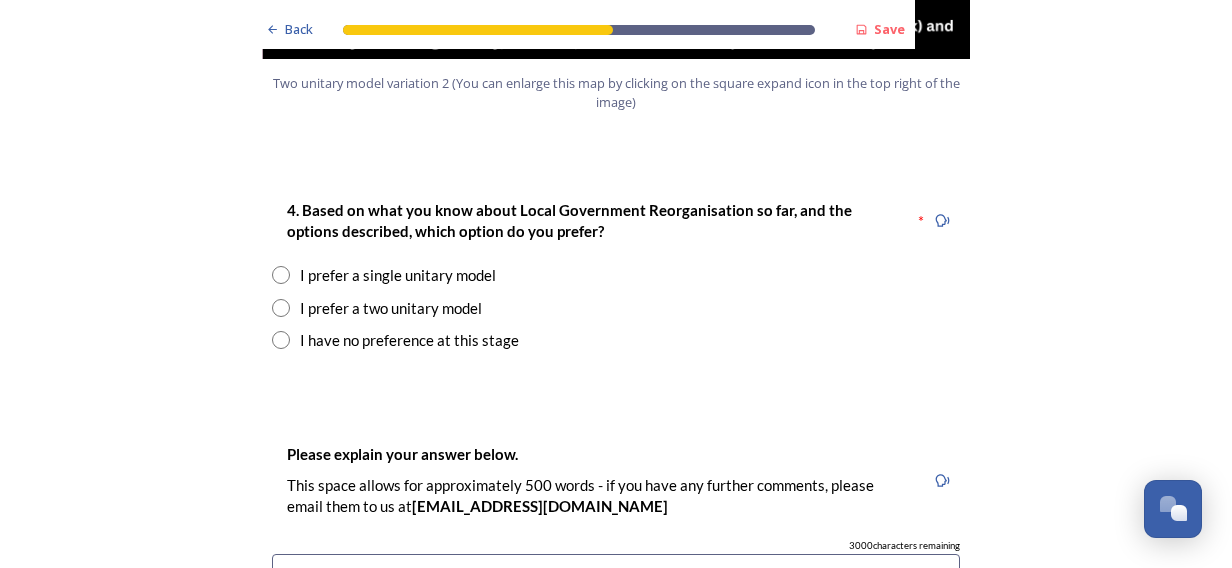radio on "true" 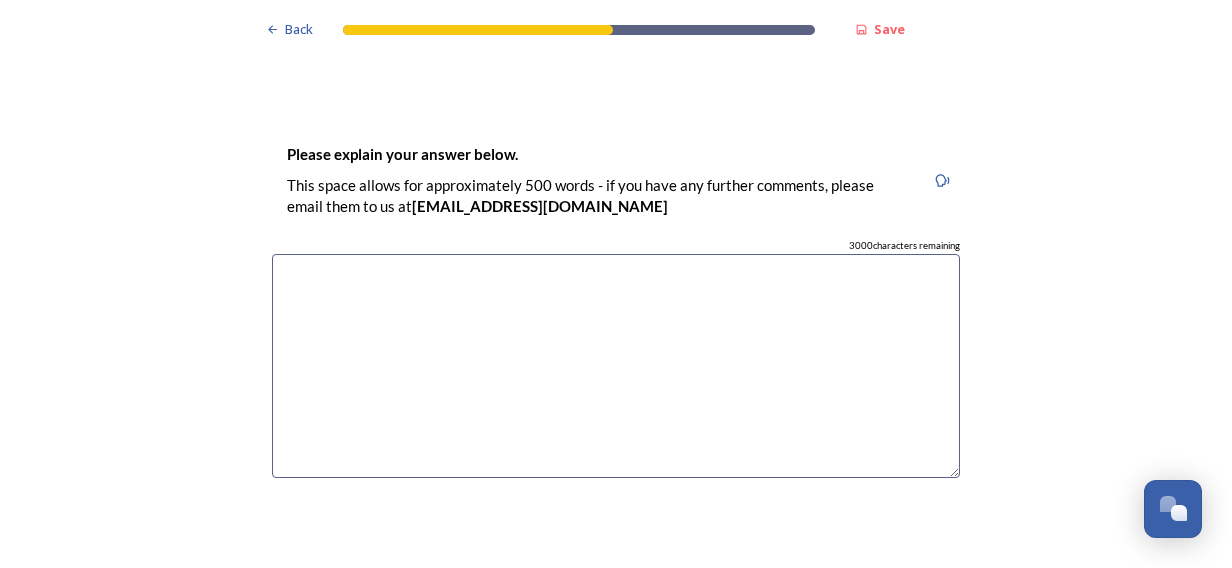 scroll, scrollTop: 3200, scrollLeft: 0, axis: vertical 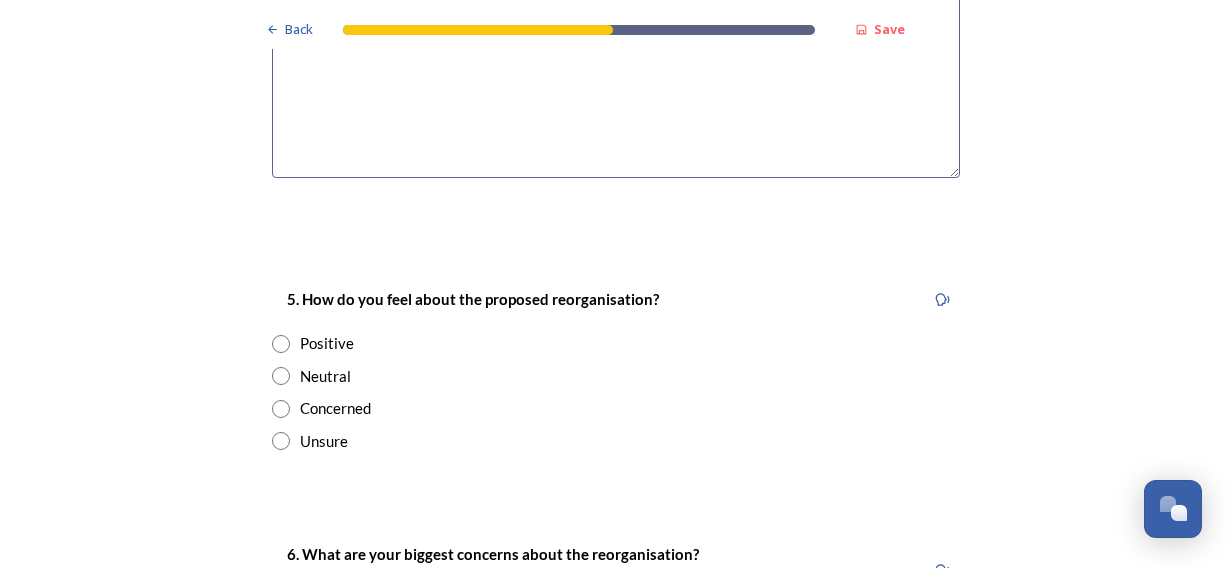 click on "Positive" at bounding box center [327, 343] 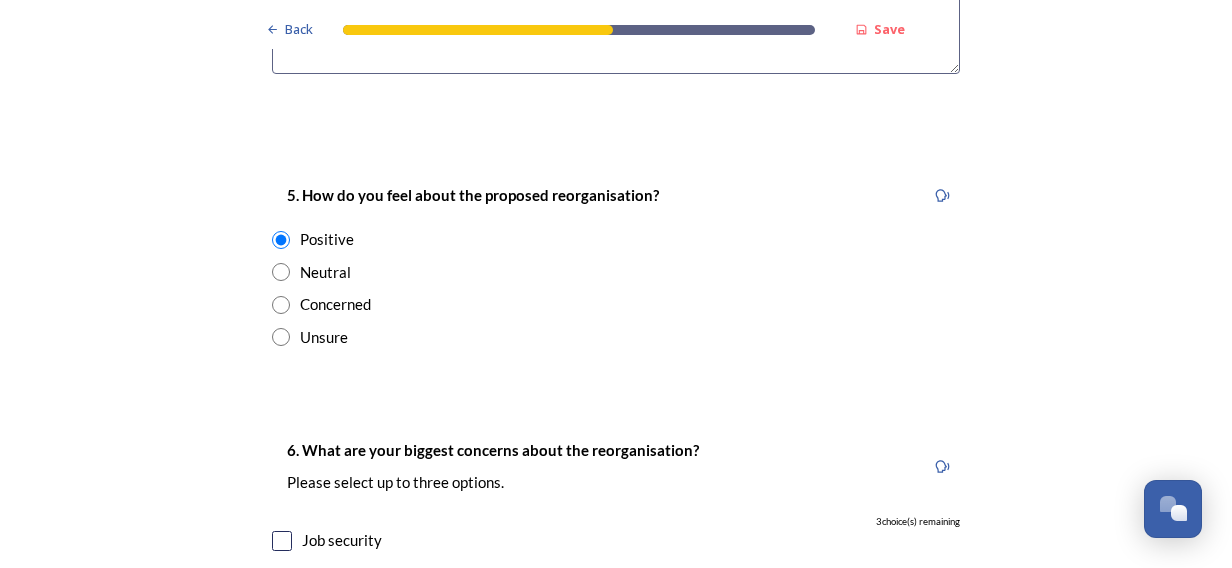 scroll, scrollTop: 3300, scrollLeft: 0, axis: vertical 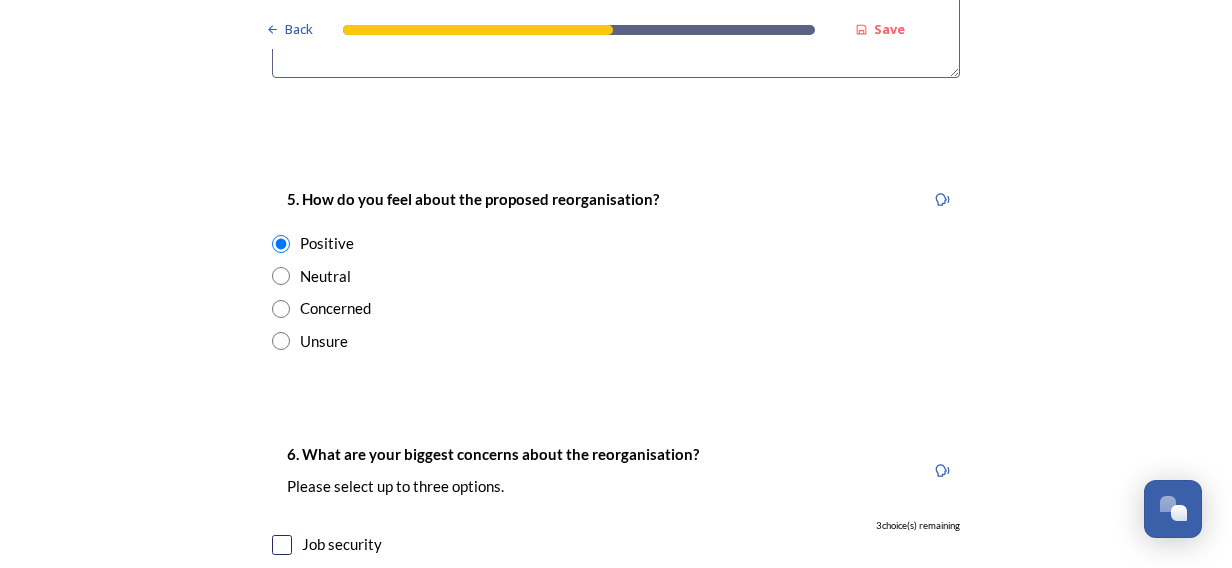 click on "Neutral" at bounding box center (616, 276) 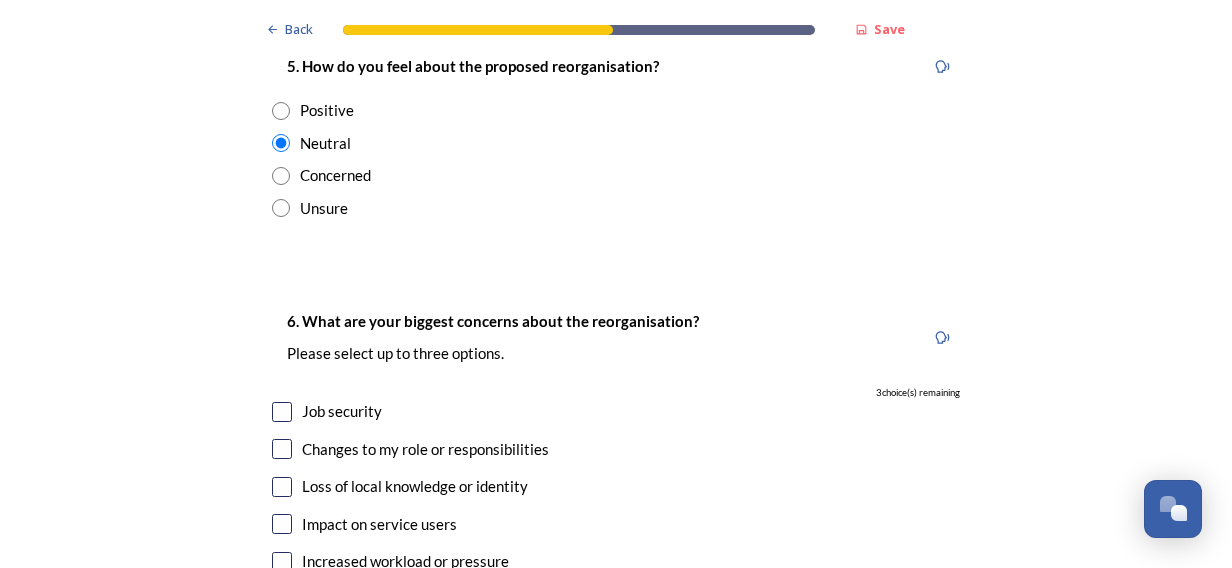 scroll, scrollTop: 3600, scrollLeft: 0, axis: vertical 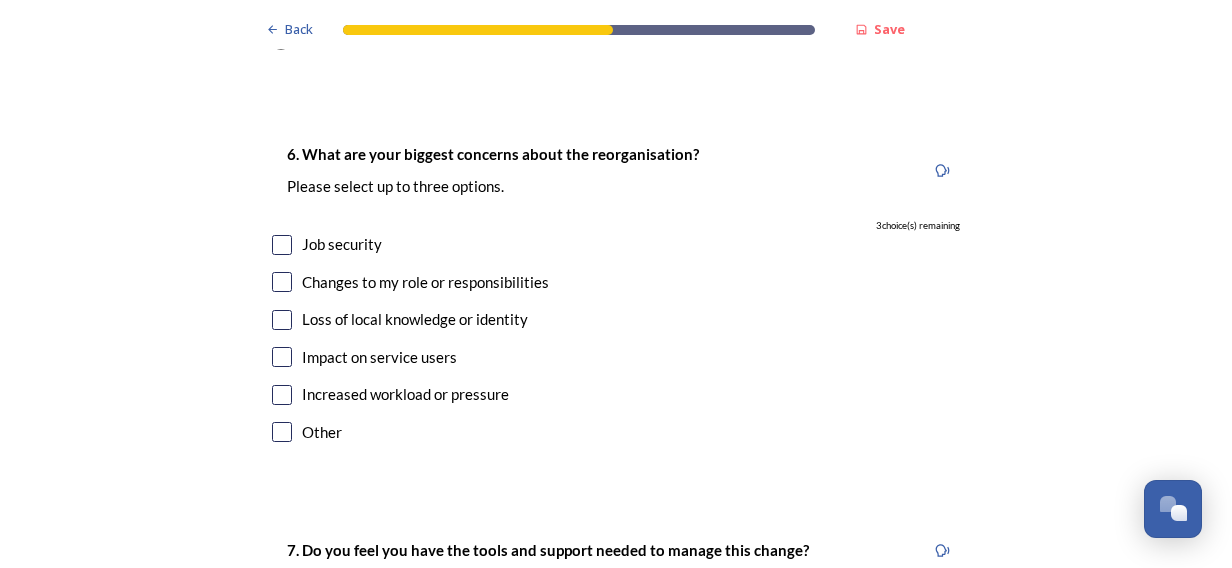 click at bounding box center [282, 245] 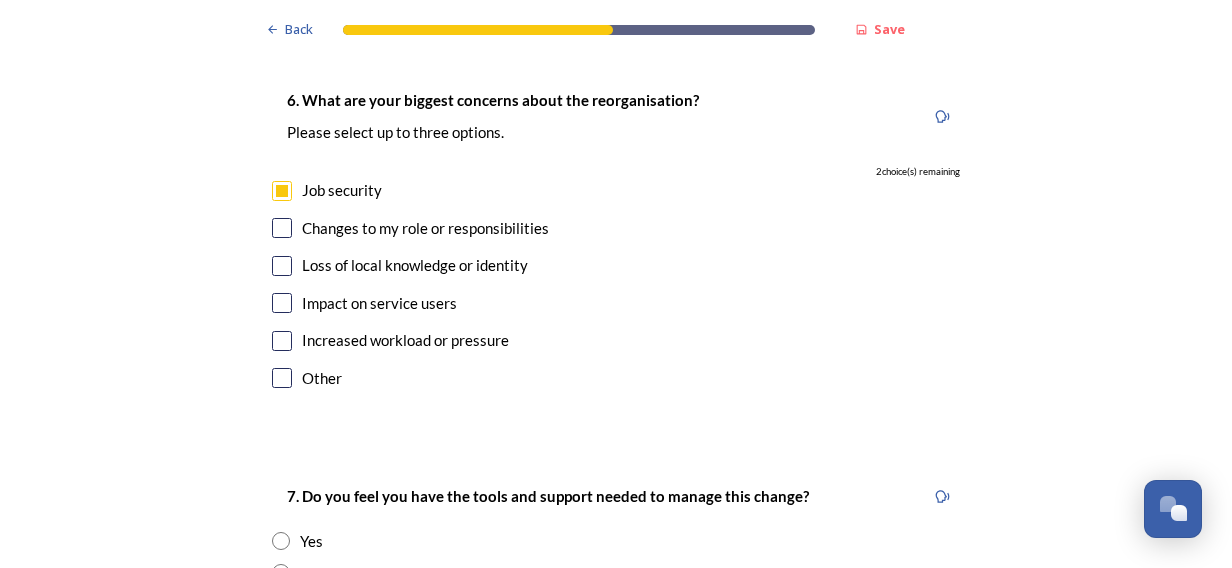scroll, scrollTop: 3700, scrollLeft: 0, axis: vertical 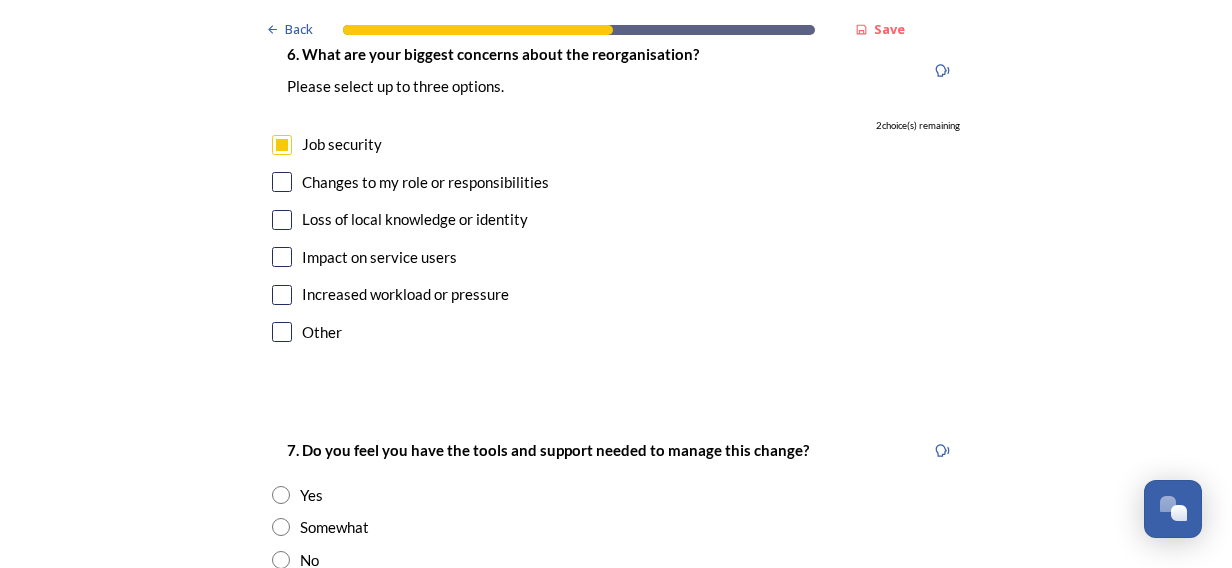 click on "Increased workload or pressure" at bounding box center (405, 294) 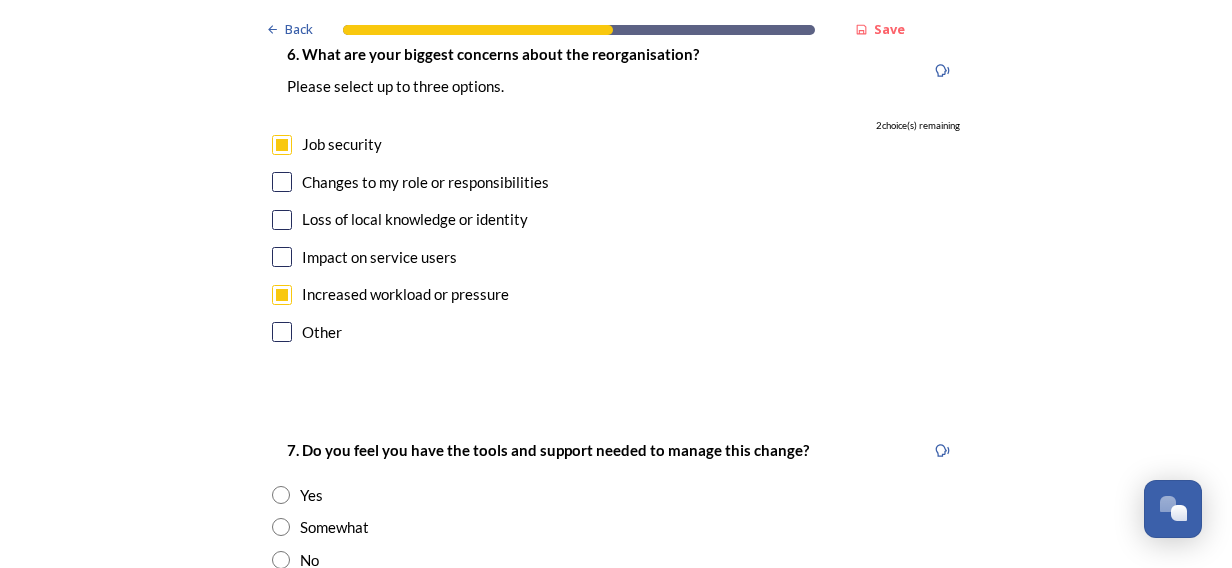 checkbox on "true" 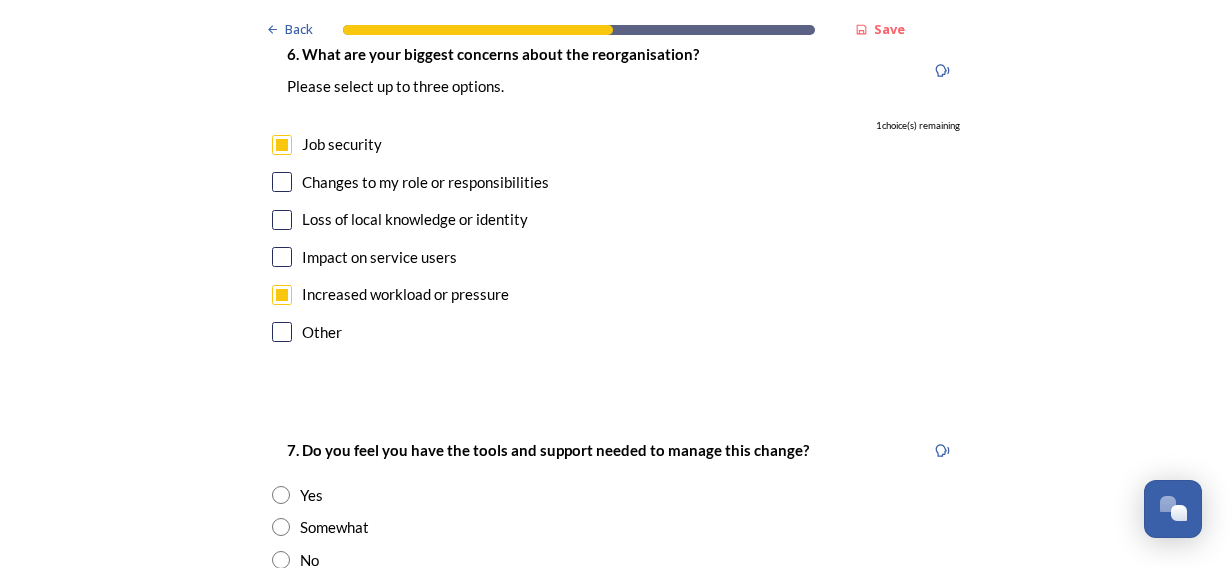 scroll, scrollTop: 3900, scrollLeft: 0, axis: vertical 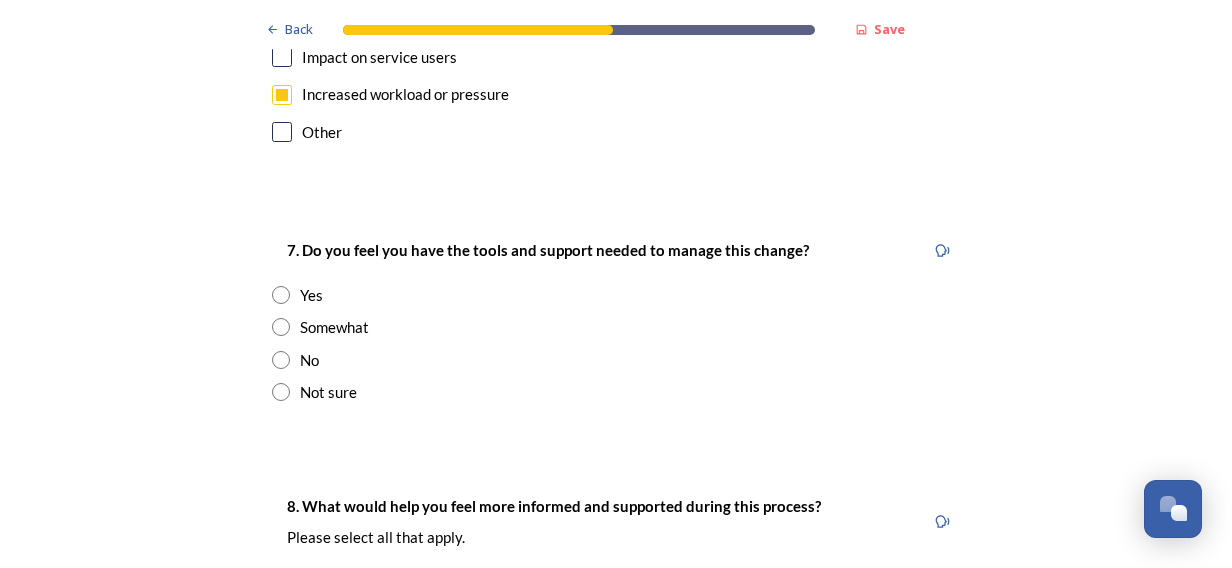 click at bounding box center (281, 295) 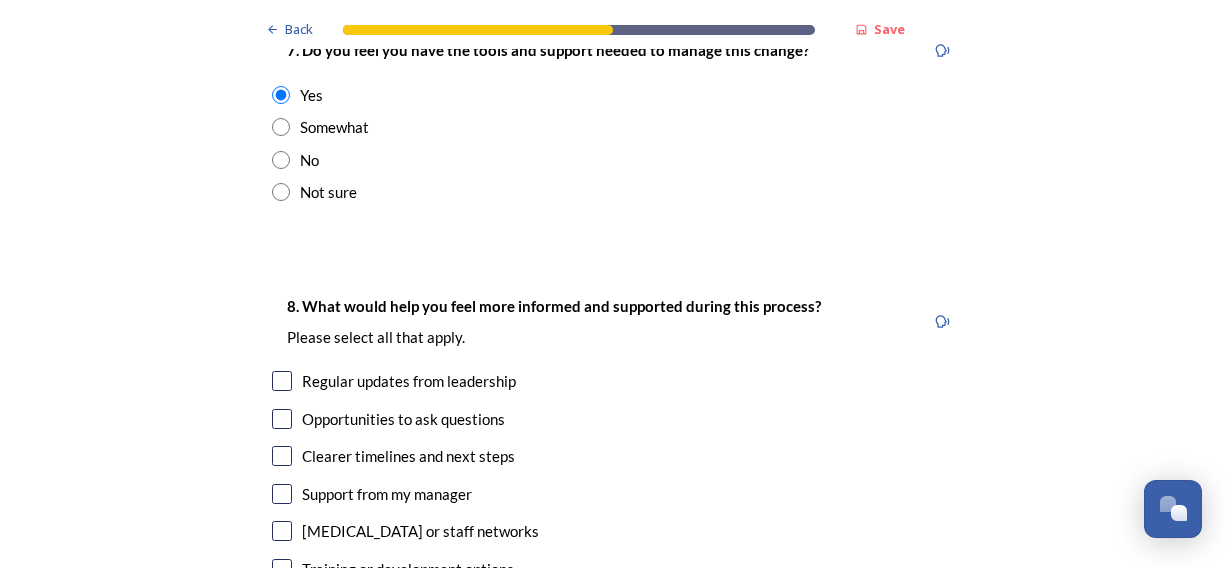 scroll, scrollTop: 4200, scrollLeft: 0, axis: vertical 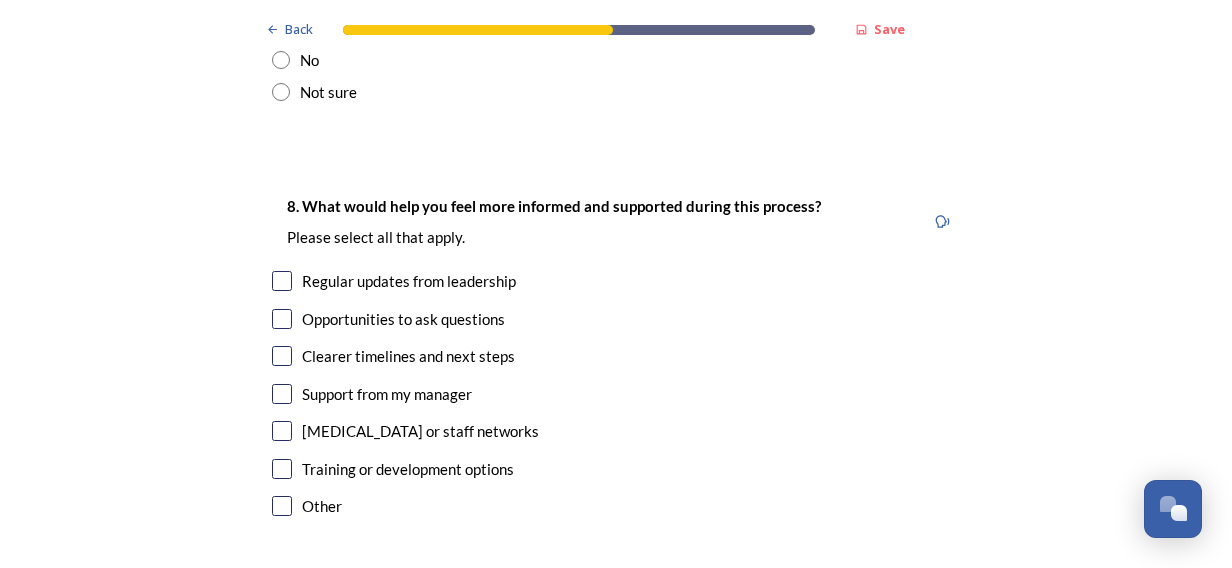 click on "Regular updates from leadership" at bounding box center [409, 281] 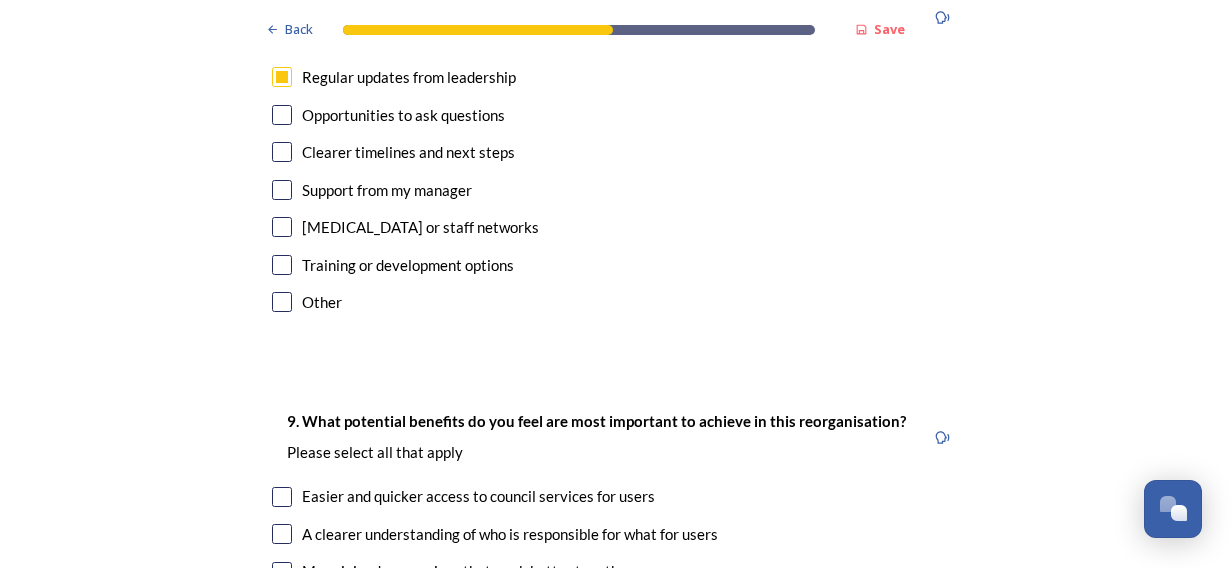 scroll, scrollTop: 4400, scrollLeft: 0, axis: vertical 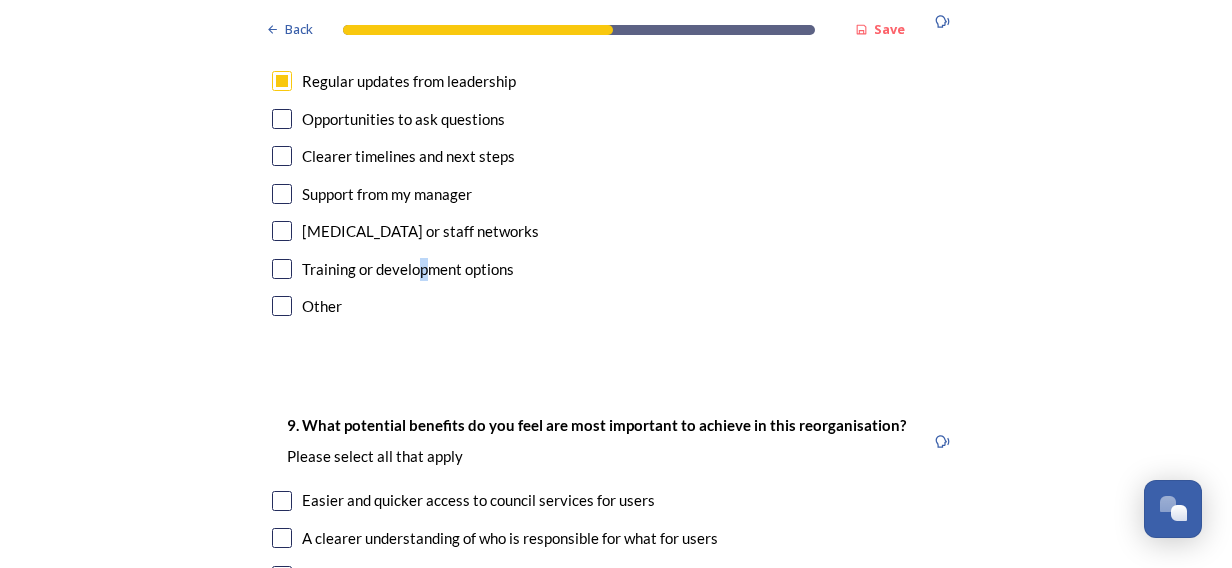 click on "Training or development options" at bounding box center [408, 269] 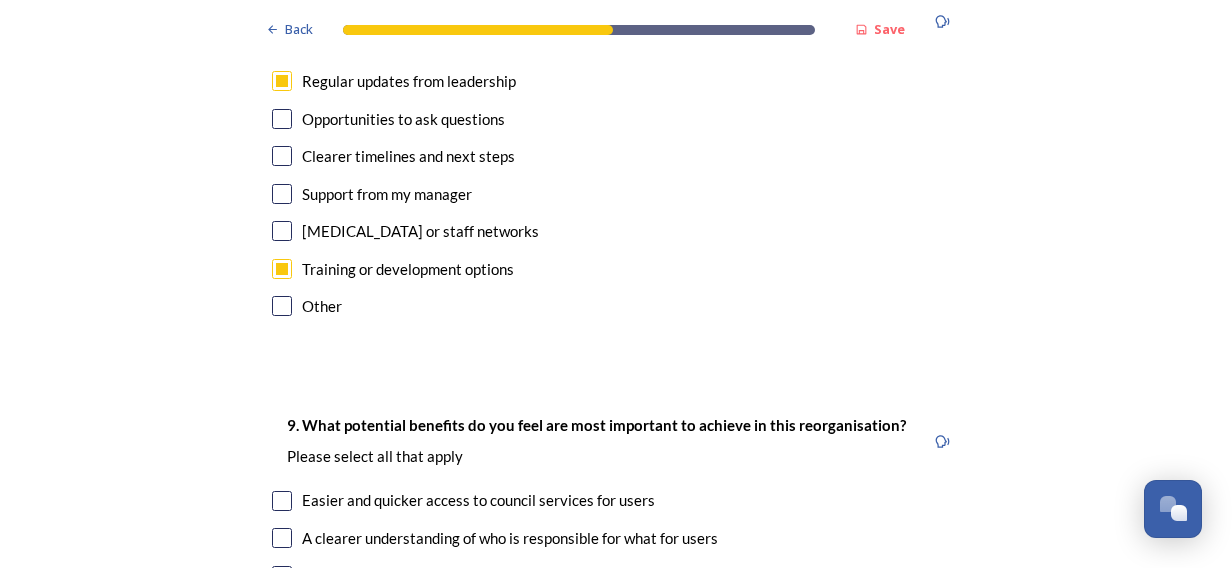 drag, startPoint x: 414, startPoint y: 200, endPoint x: 394, endPoint y: 211, distance: 22.825424 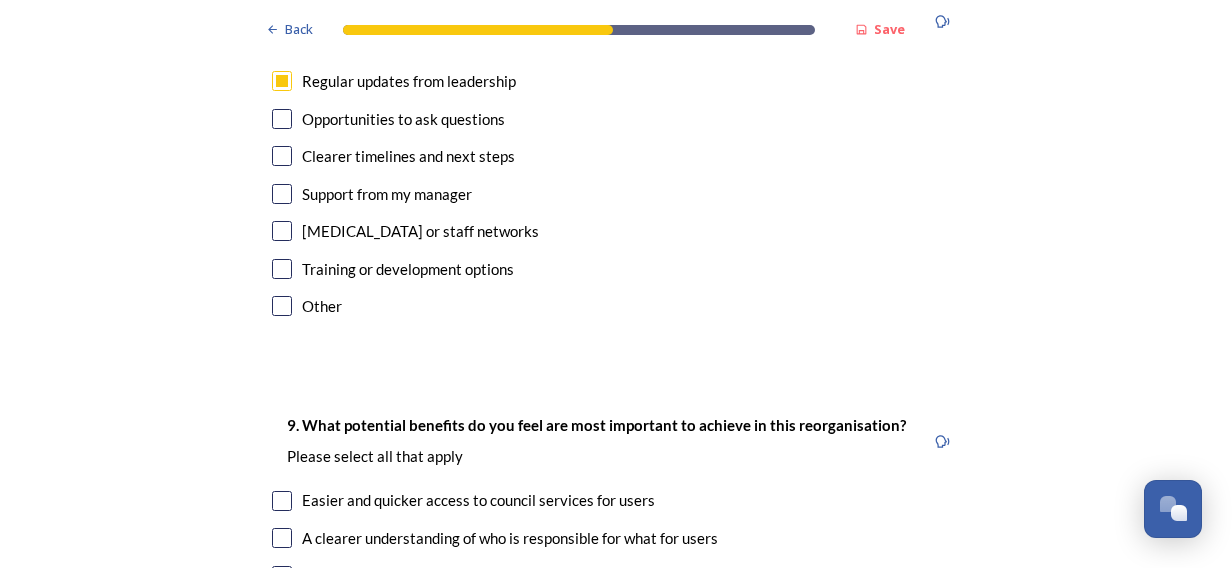 checkbox on "false" 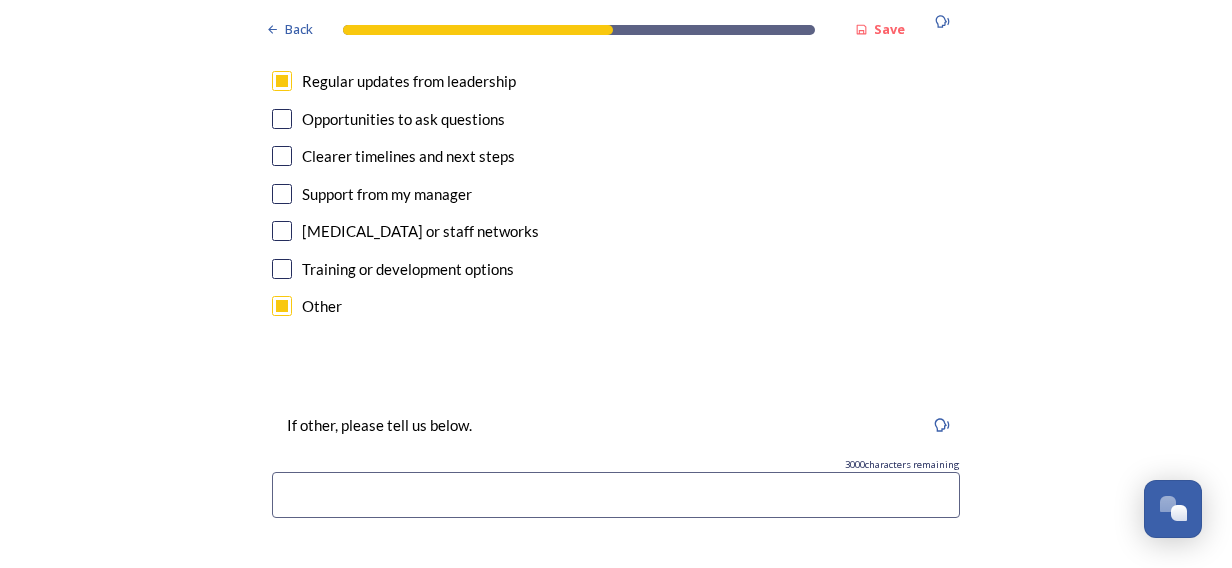 click at bounding box center [616, 495] 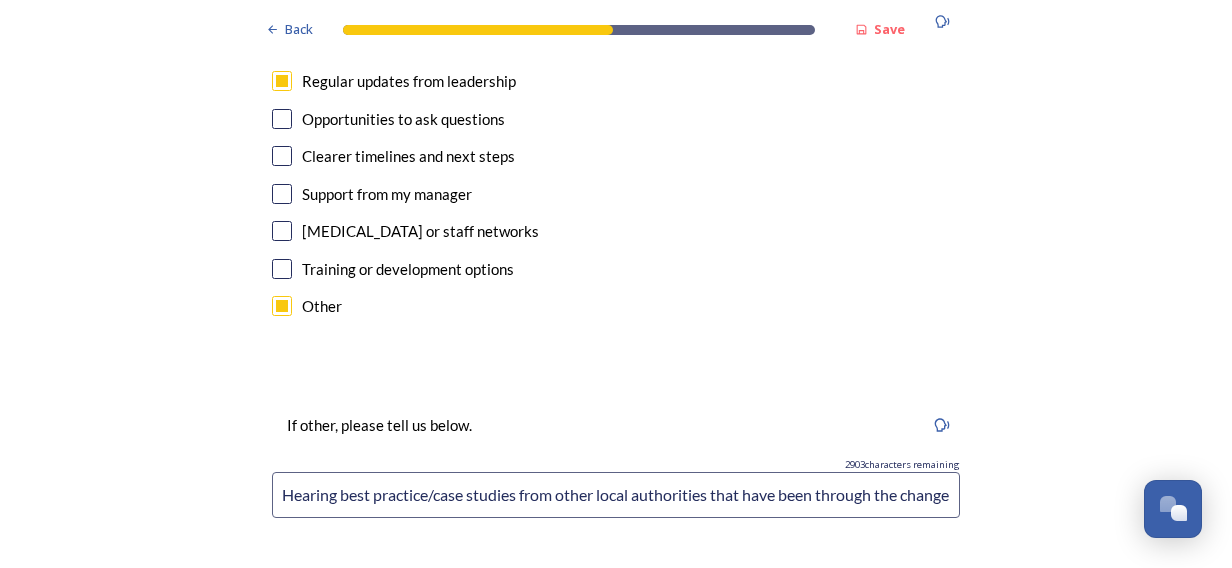 scroll, scrollTop: 0, scrollLeft: 10, axis: horizontal 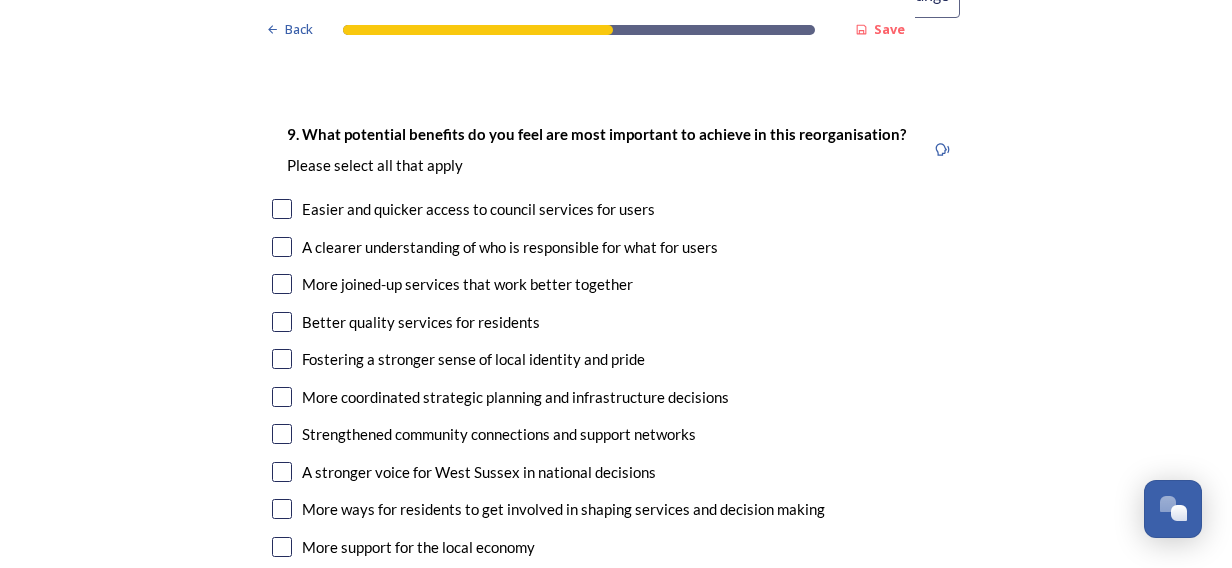 type on "Hearing best practice/case studies from other local authorities that have been through the change" 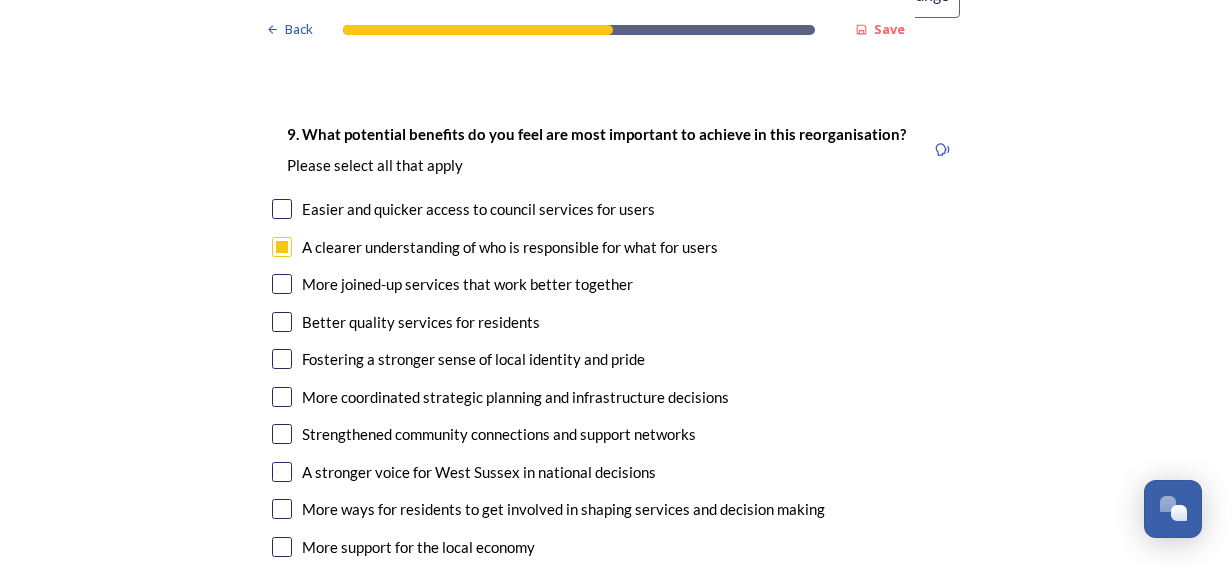 scroll, scrollTop: 0, scrollLeft: 0, axis: both 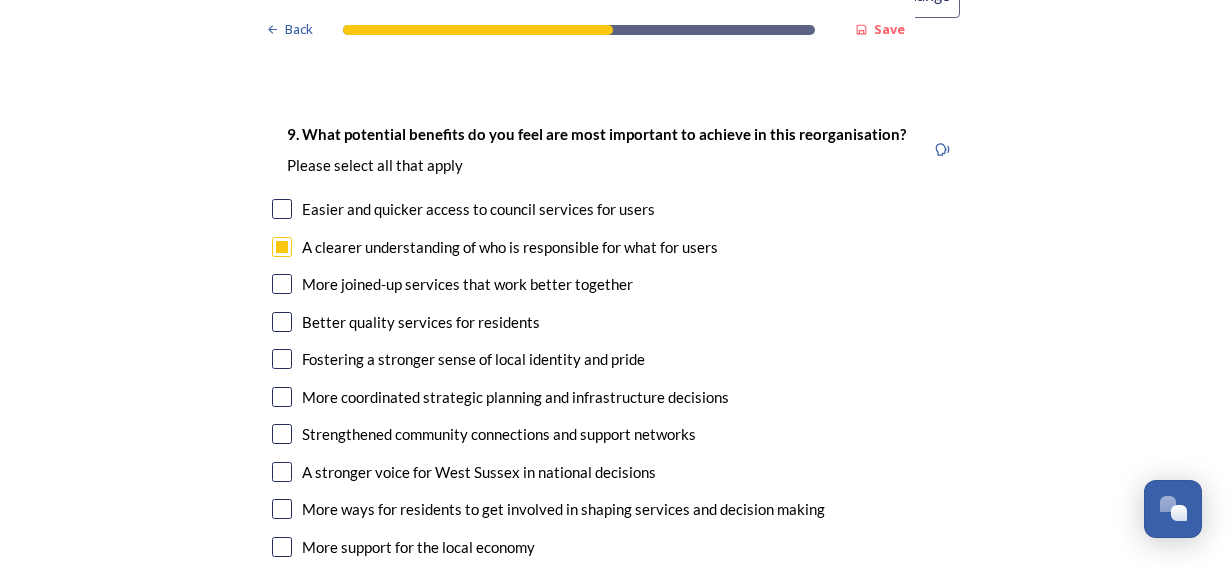 click at bounding box center (282, 284) 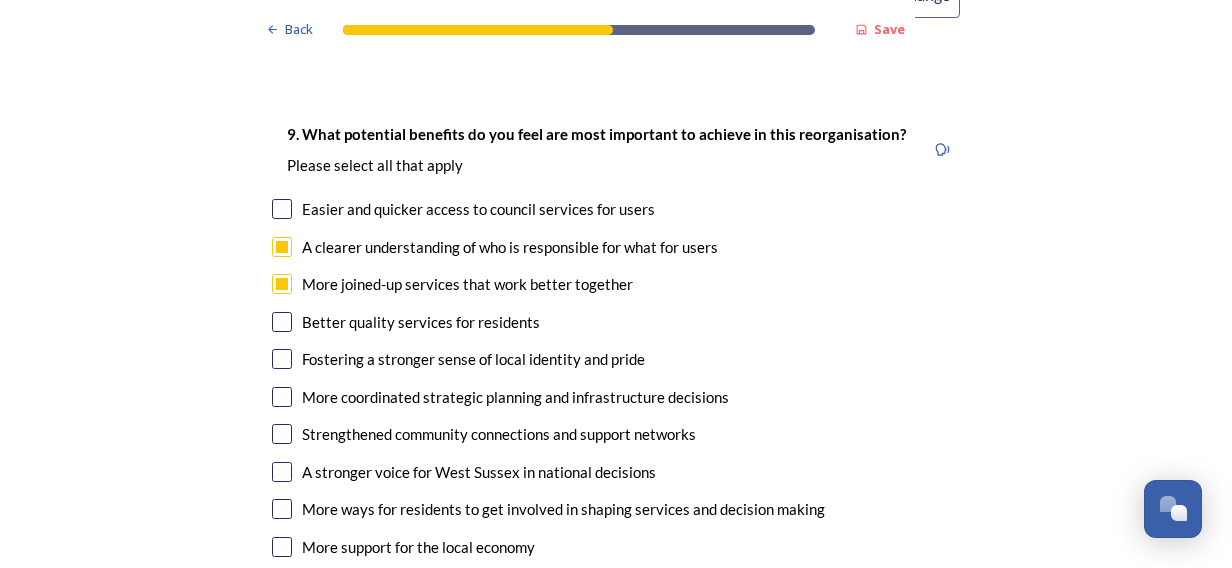 click at bounding box center (282, 322) 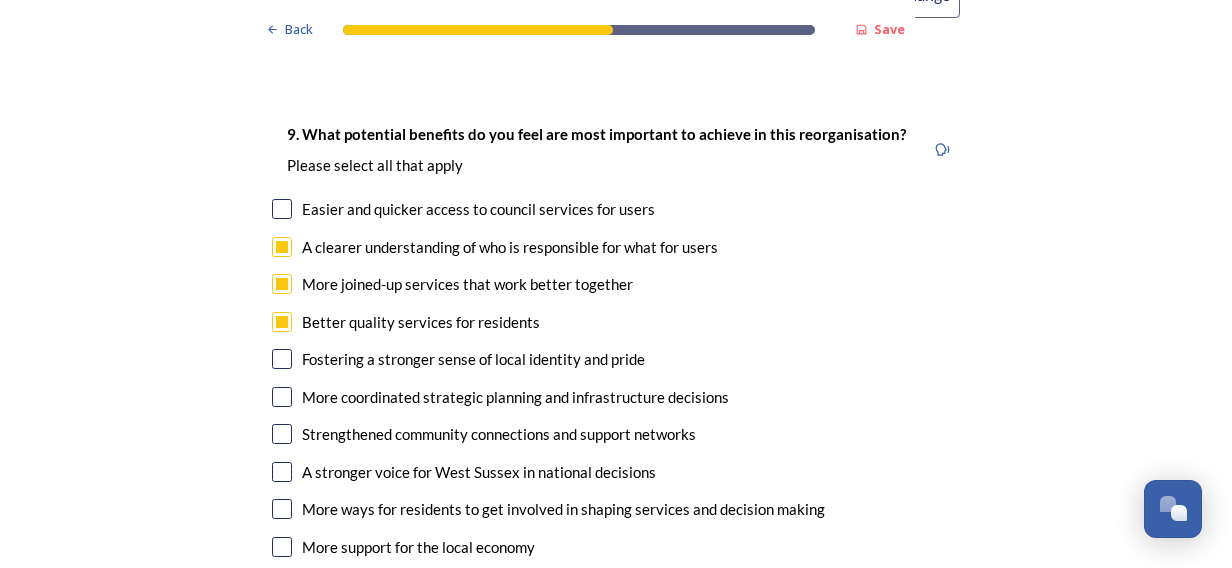 scroll, scrollTop: 5000, scrollLeft: 0, axis: vertical 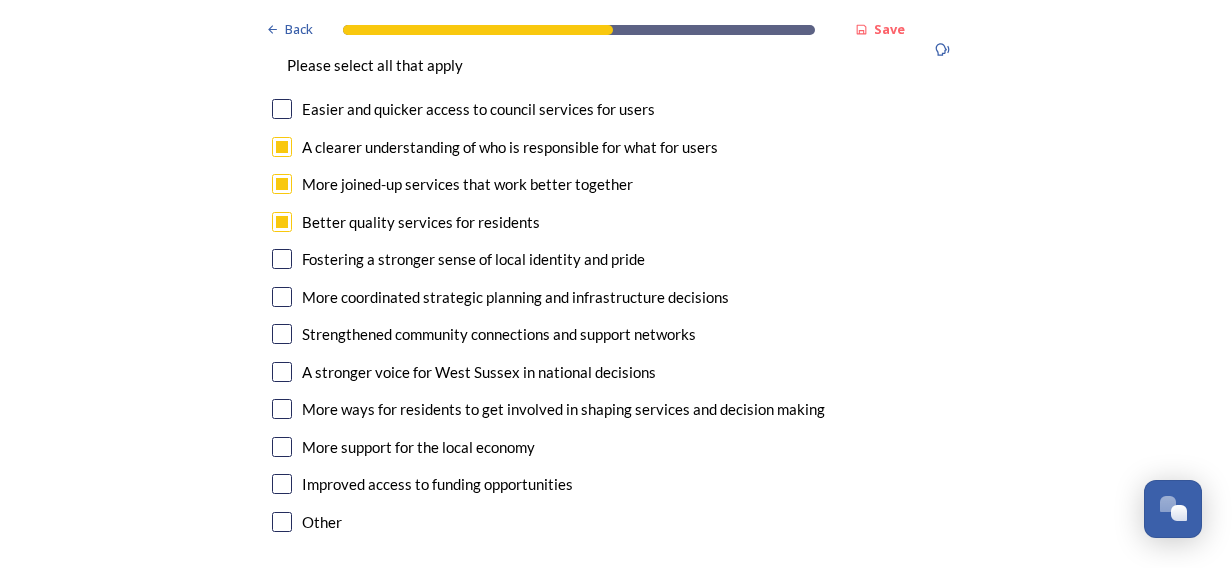 click at bounding box center (282, 297) 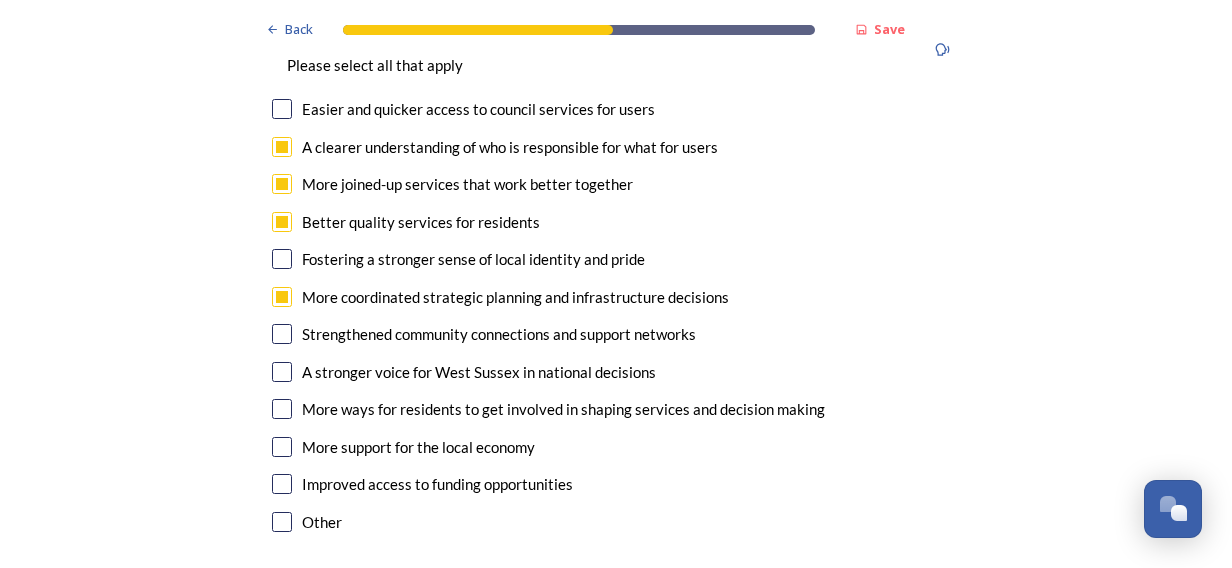 click at bounding box center [282, 372] 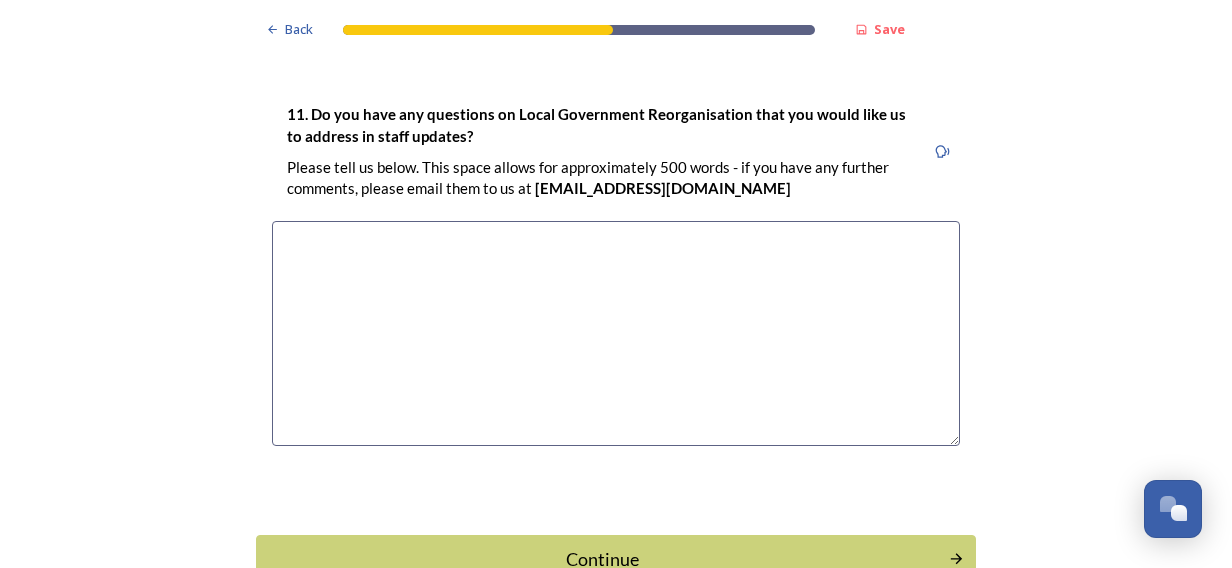 scroll, scrollTop: 6084, scrollLeft: 0, axis: vertical 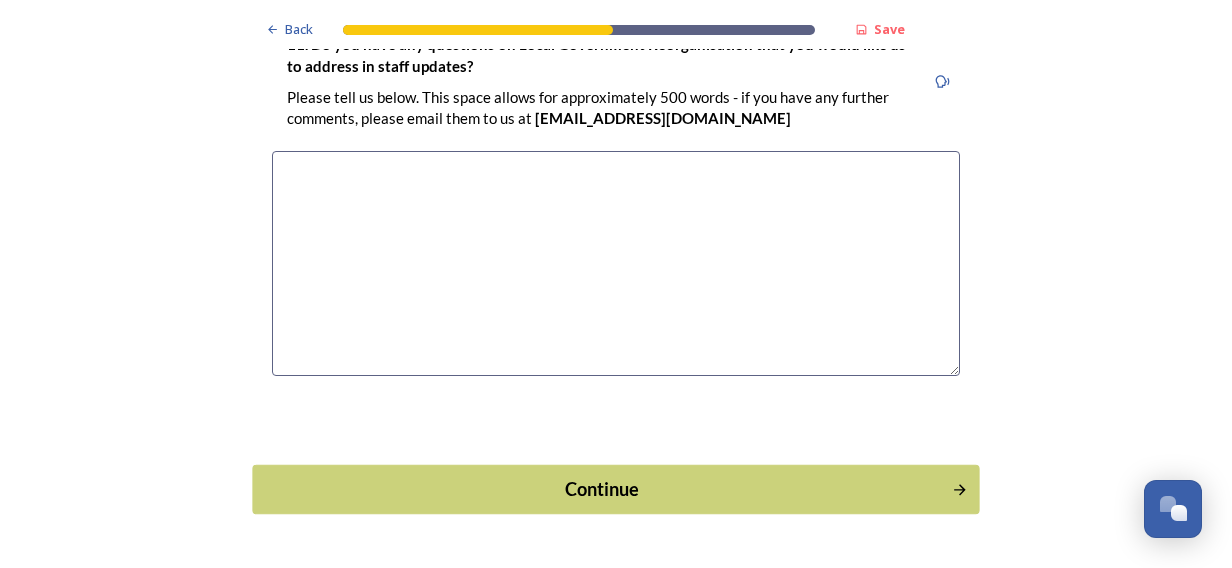click on "Continue" at bounding box center (602, 489) 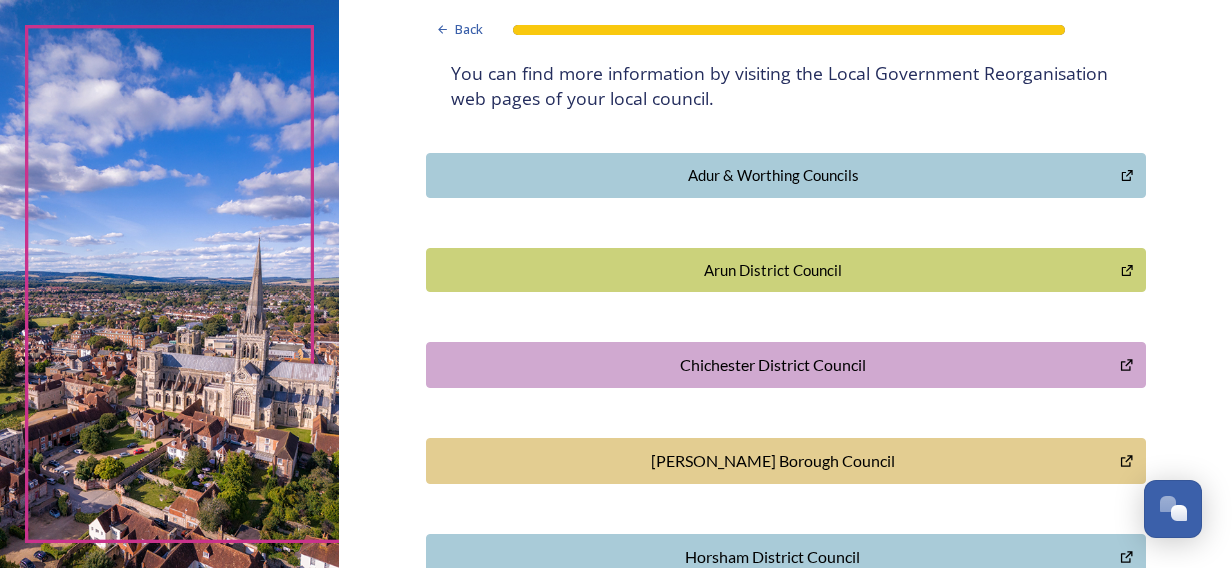 scroll, scrollTop: 716, scrollLeft: 0, axis: vertical 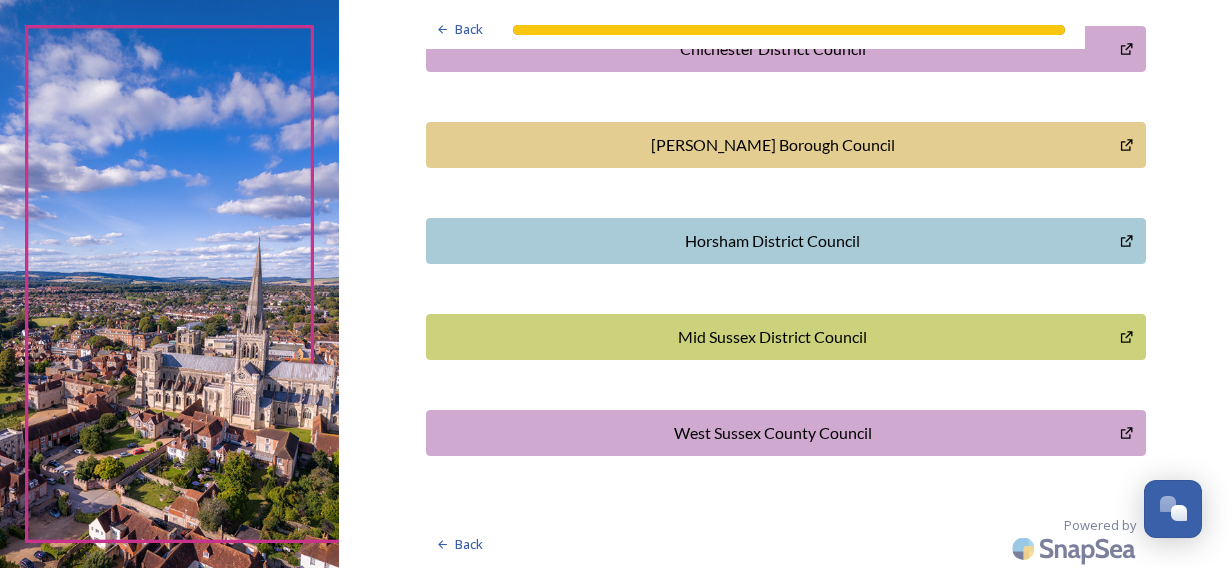 click on "West Sussex County Council" at bounding box center (773, 433) 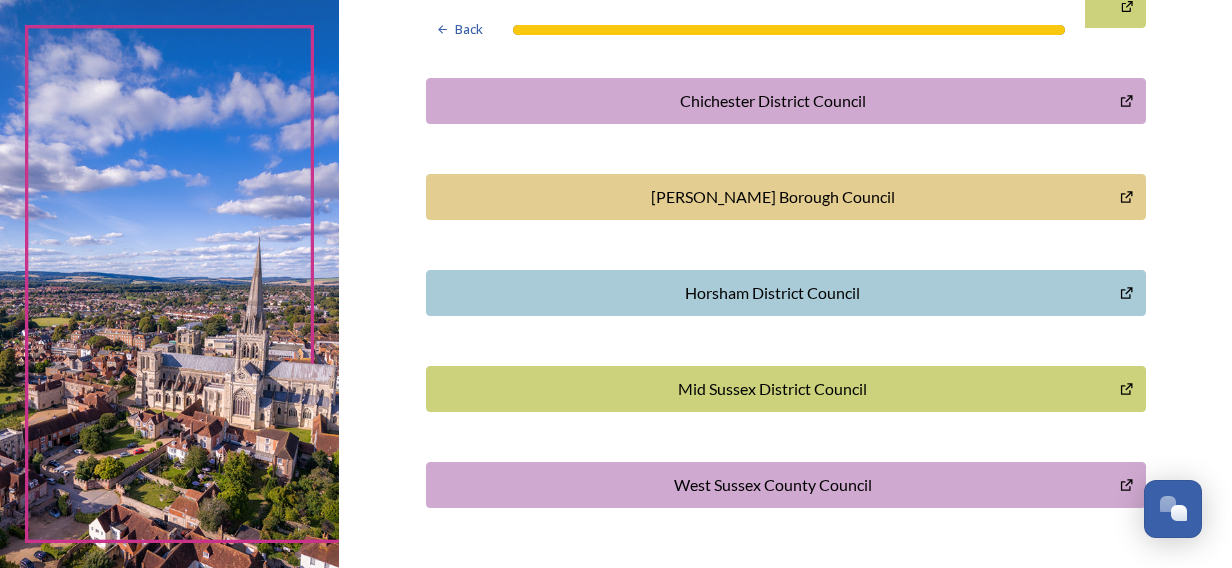 scroll, scrollTop: 716, scrollLeft: 0, axis: vertical 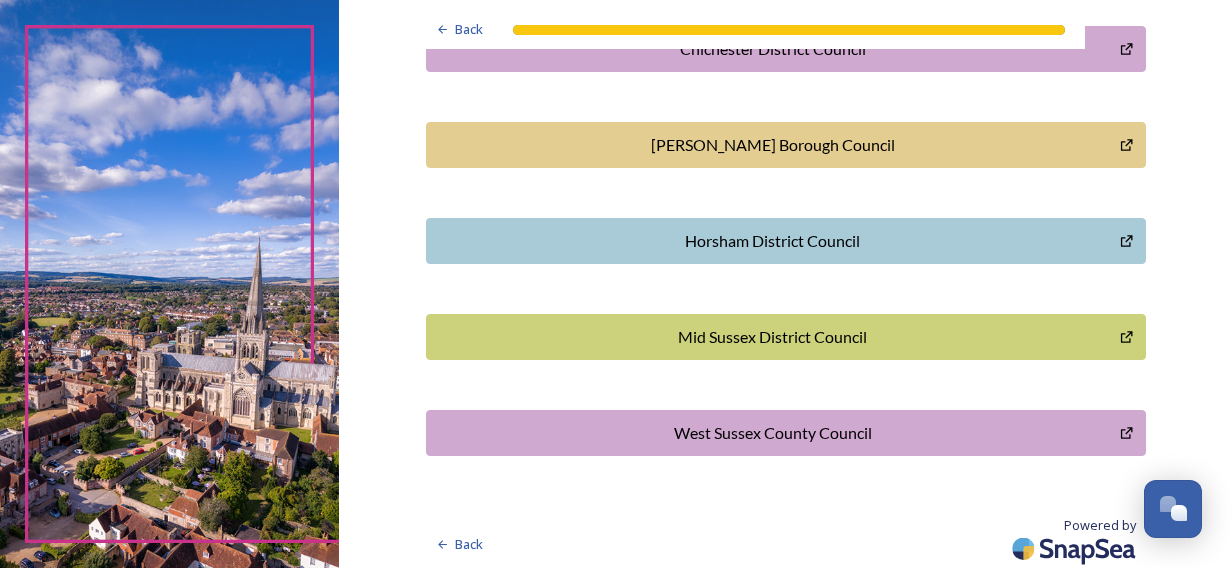 click at bounding box center [1076, 548] 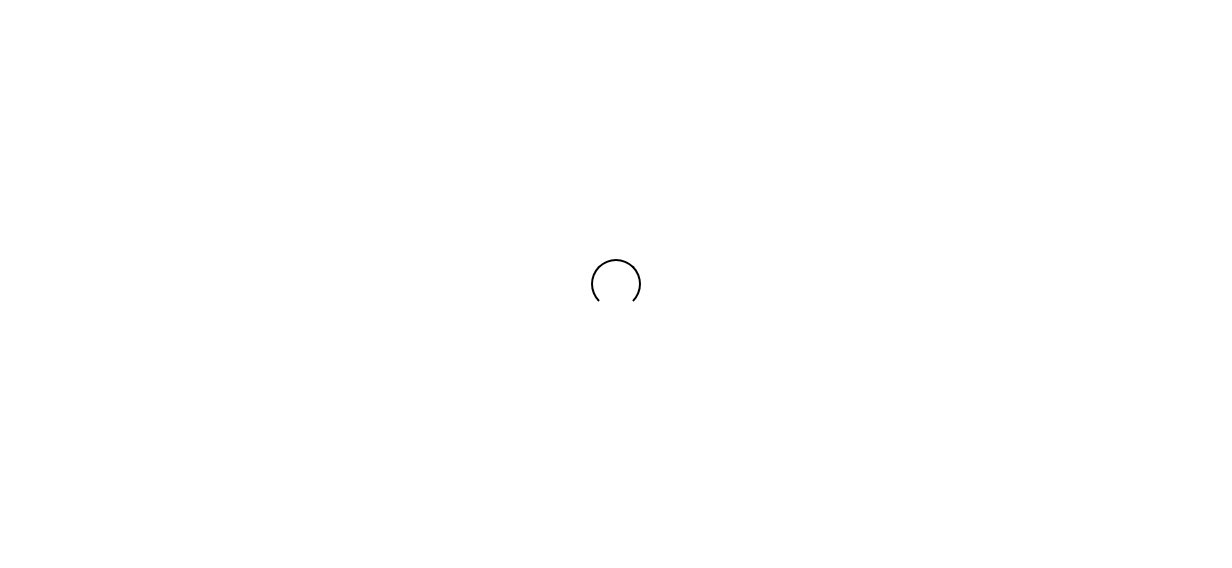 scroll, scrollTop: 0, scrollLeft: 0, axis: both 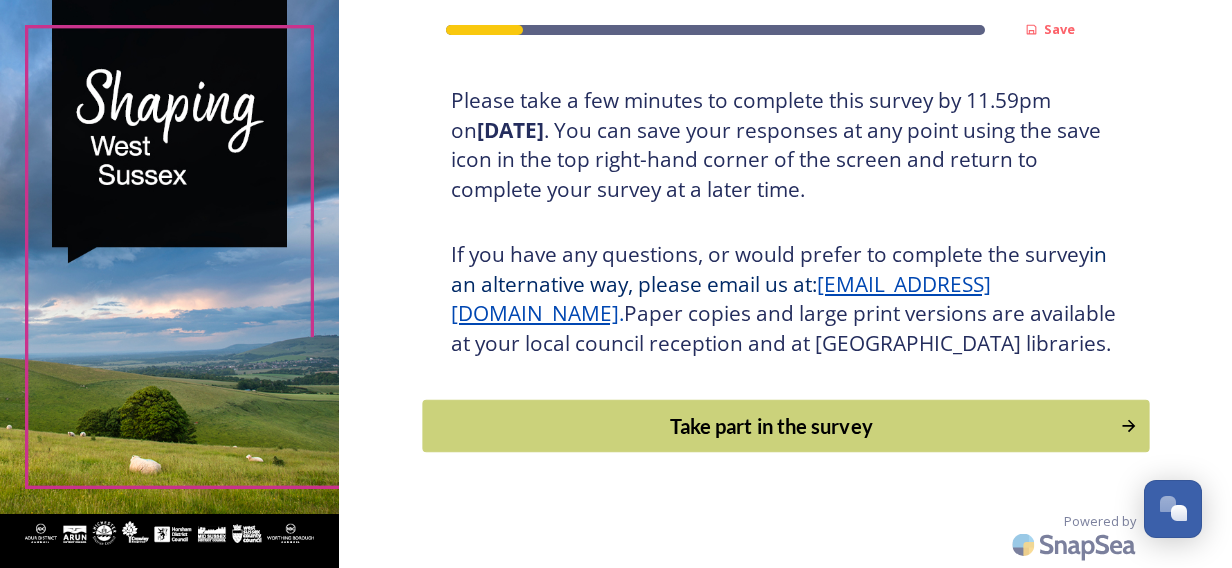 click on "Take part in the survey" at bounding box center (771, 426) 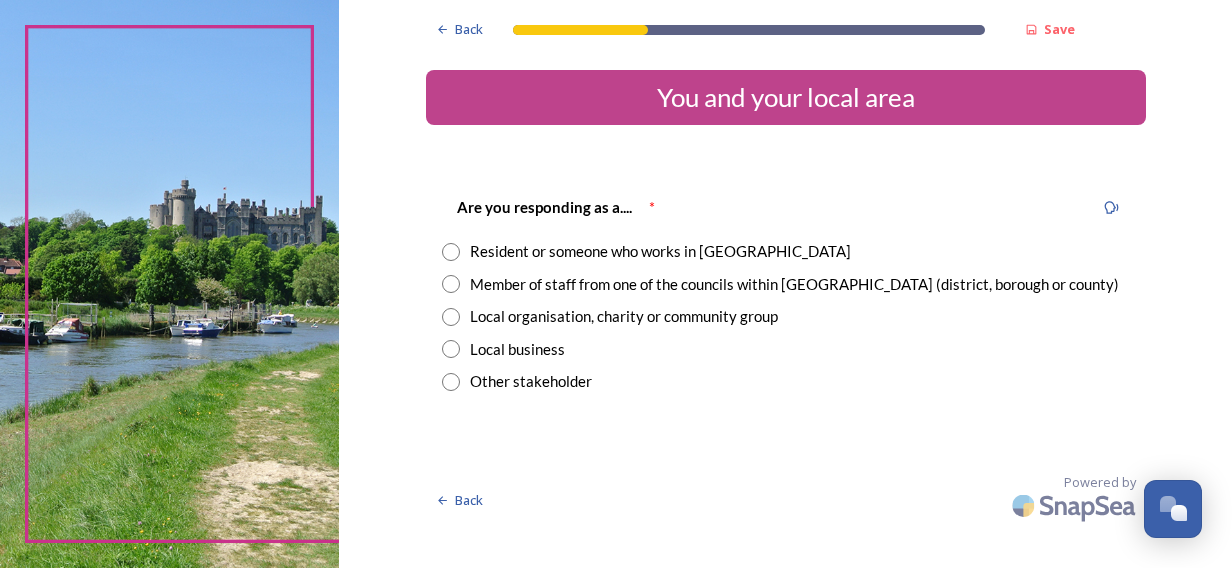 click on "Resident or someone who works in [GEOGRAPHIC_DATA]" at bounding box center (660, 251) 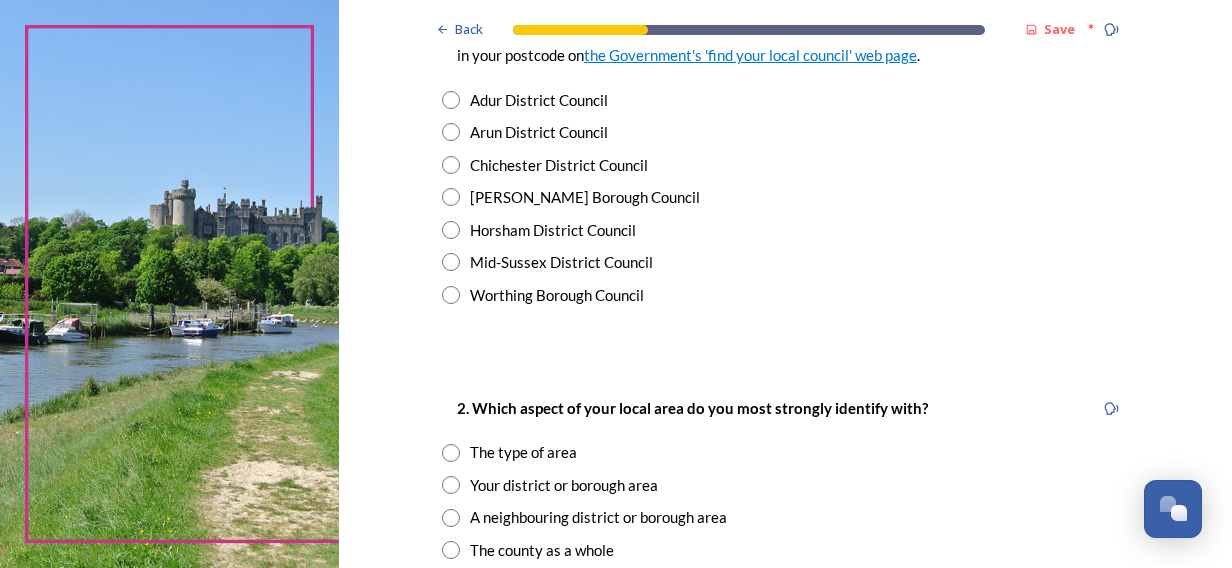 scroll, scrollTop: 500, scrollLeft: 0, axis: vertical 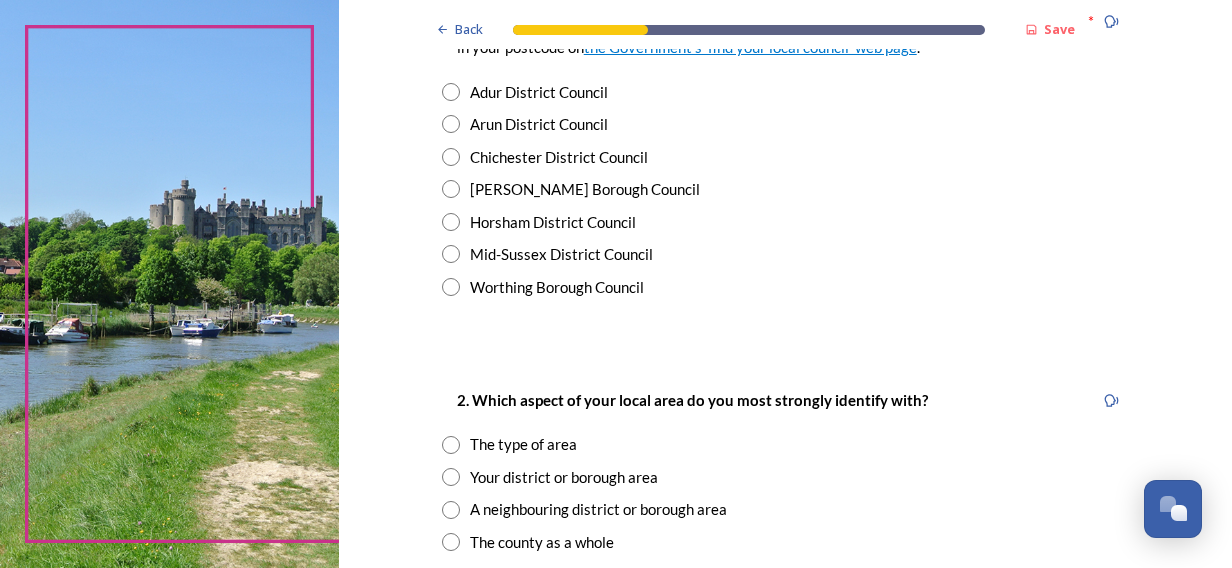 click at bounding box center [451, 157] 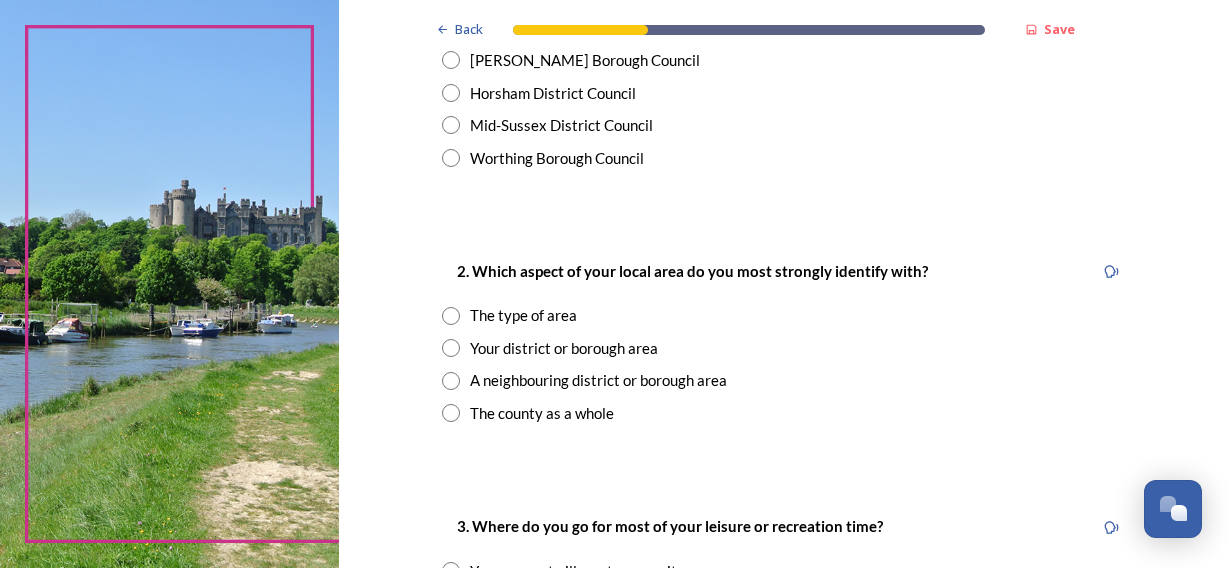 scroll, scrollTop: 700, scrollLeft: 0, axis: vertical 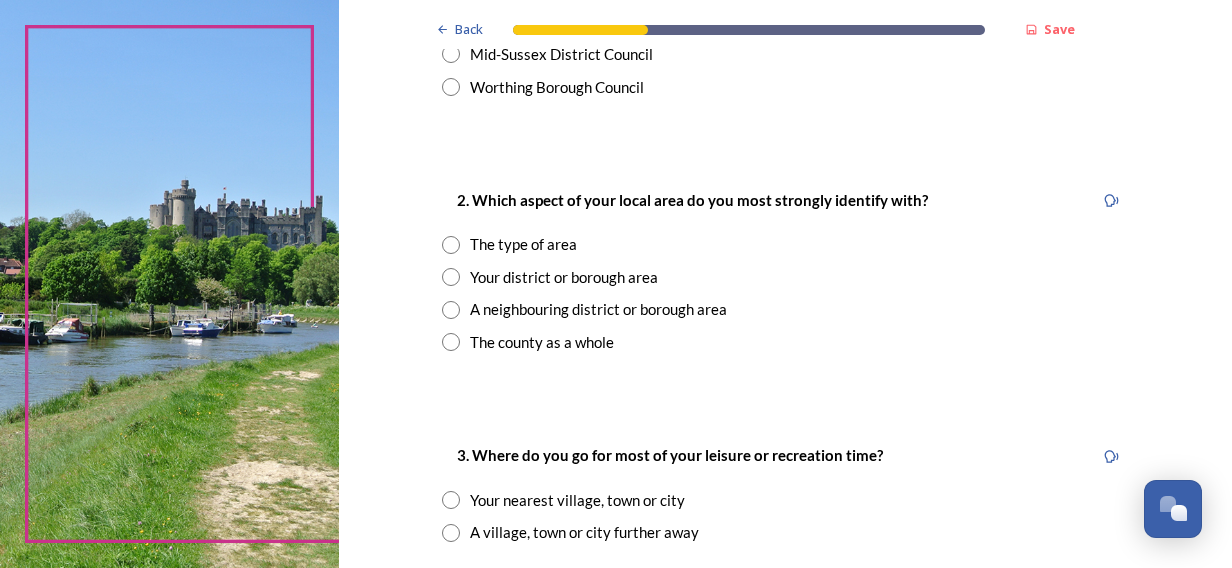 click at bounding box center (451, 277) 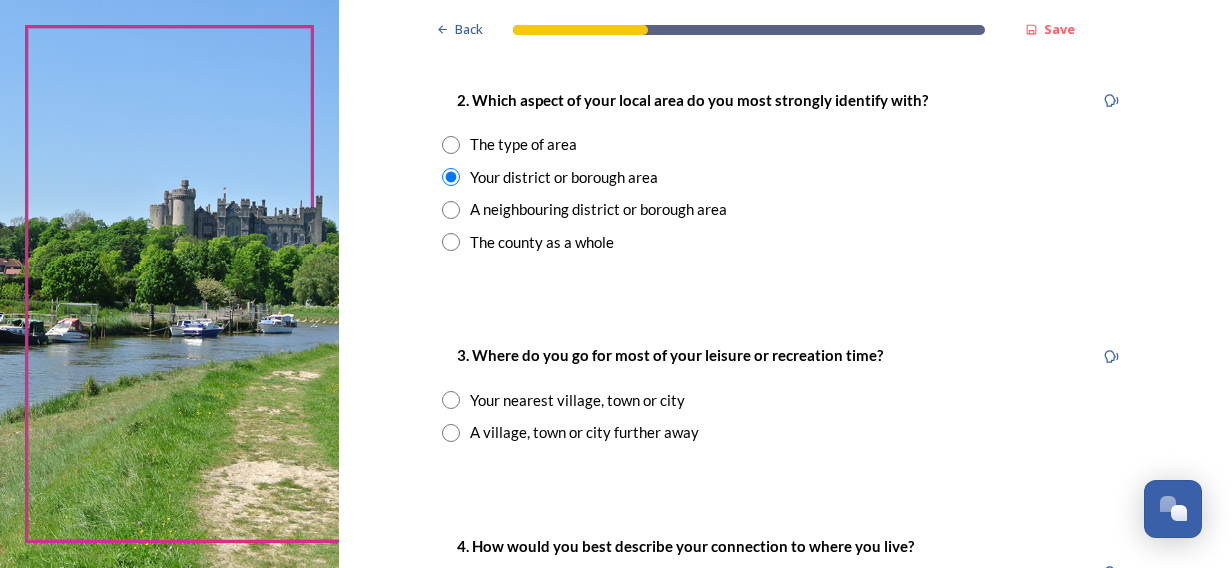 scroll, scrollTop: 900, scrollLeft: 0, axis: vertical 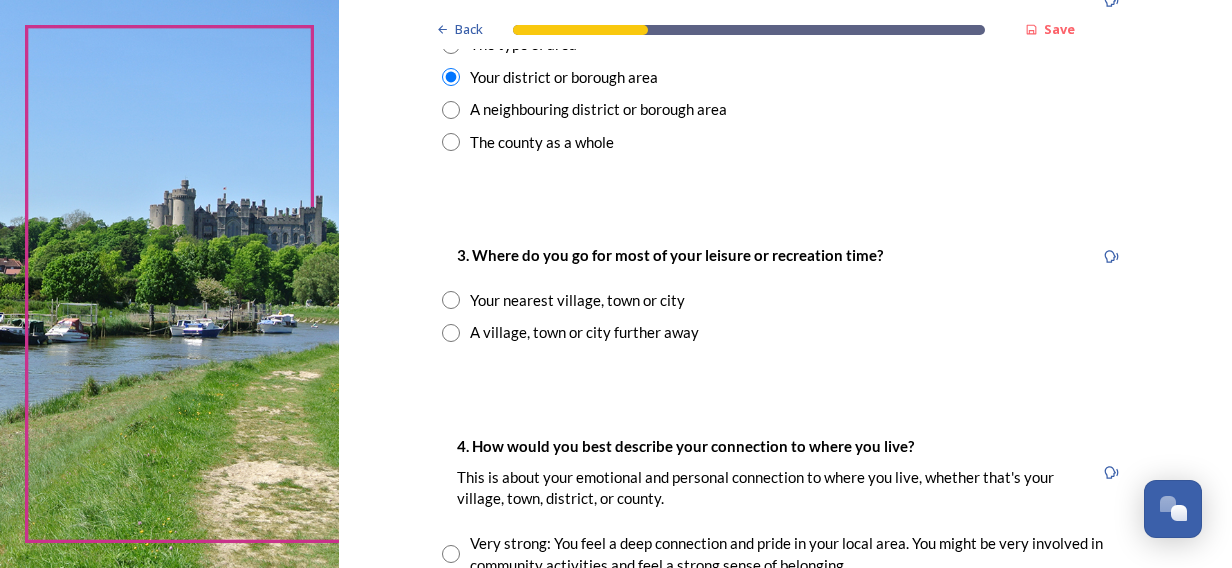 click on "Your nearest village, town or city" at bounding box center [577, 300] 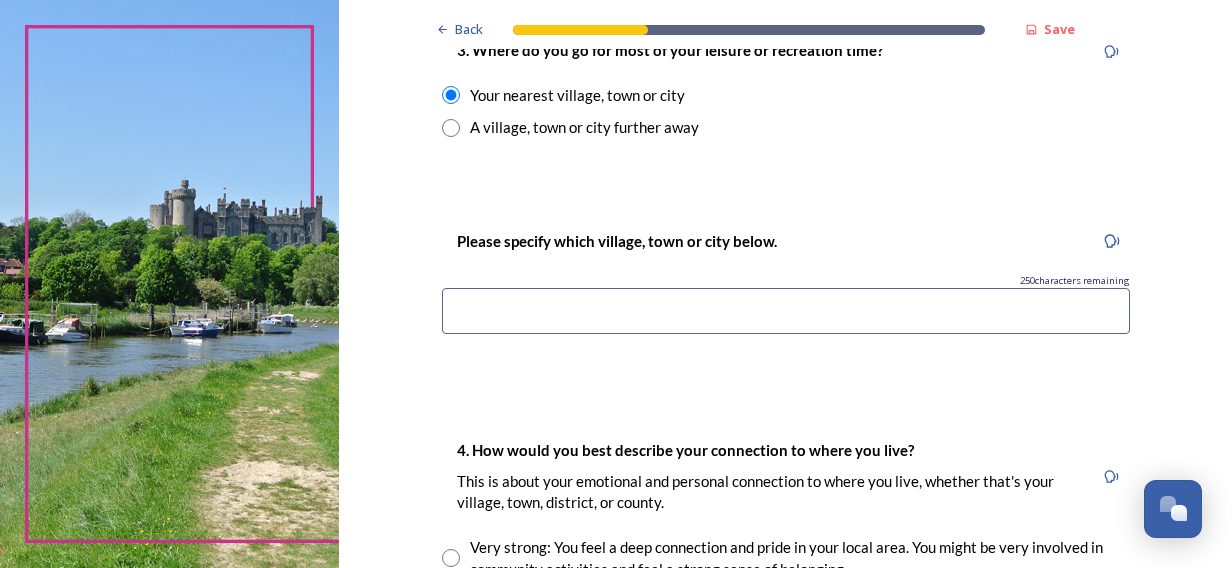 scroll, scrollTop: 1000, scrollLeft: 0, axis: vertical 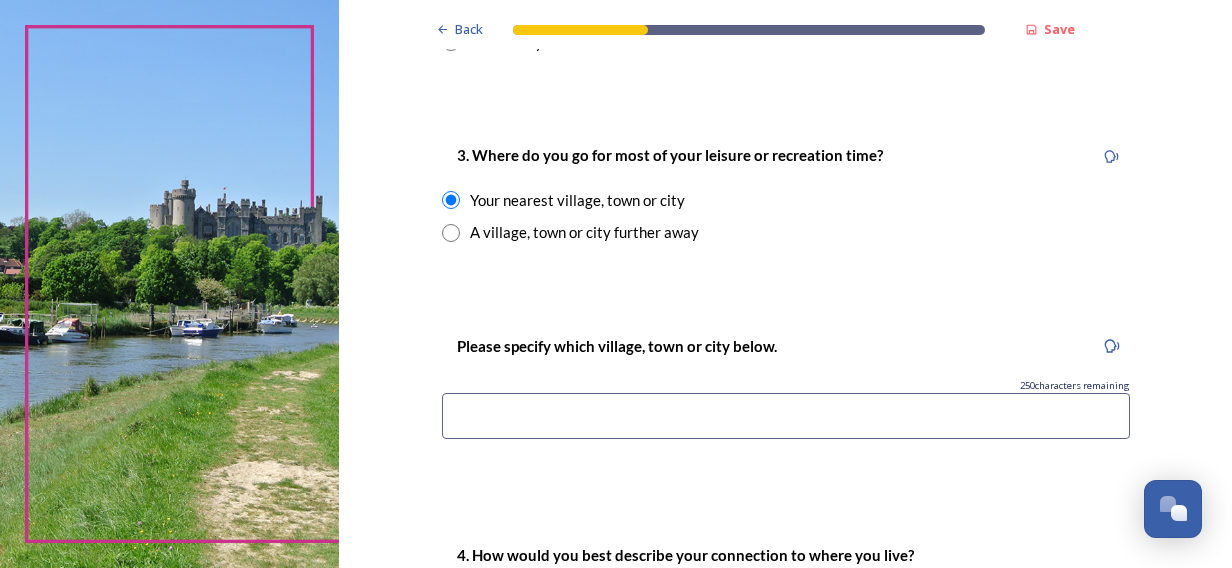 click at bounding box center (786, 416) 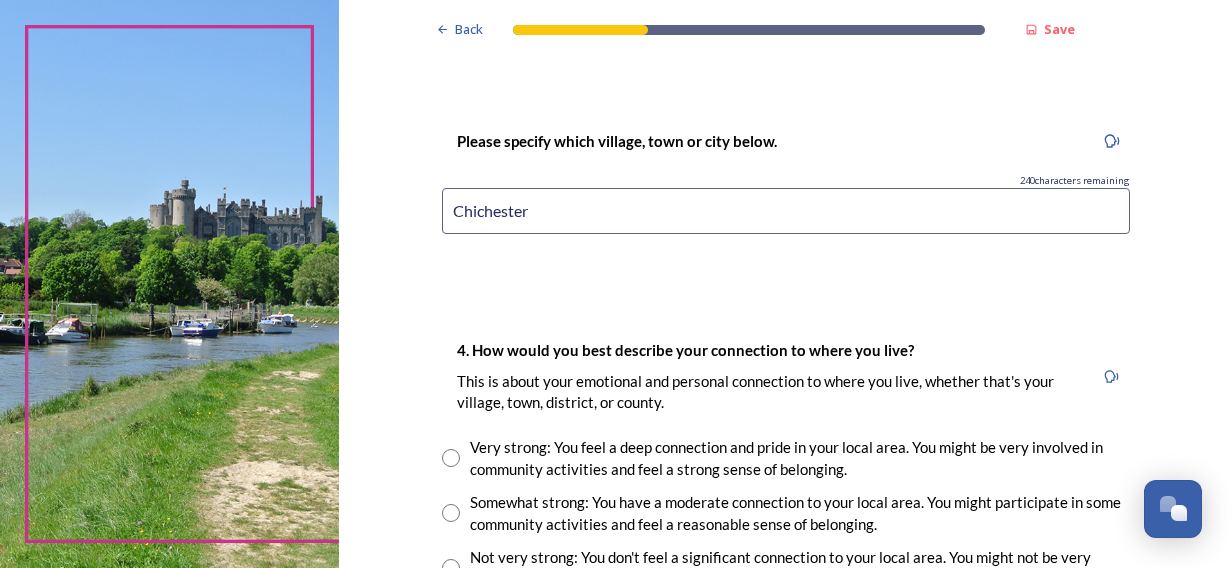 scroll, scrollTop: 1300, scrollLeft: 0, axis: vertical 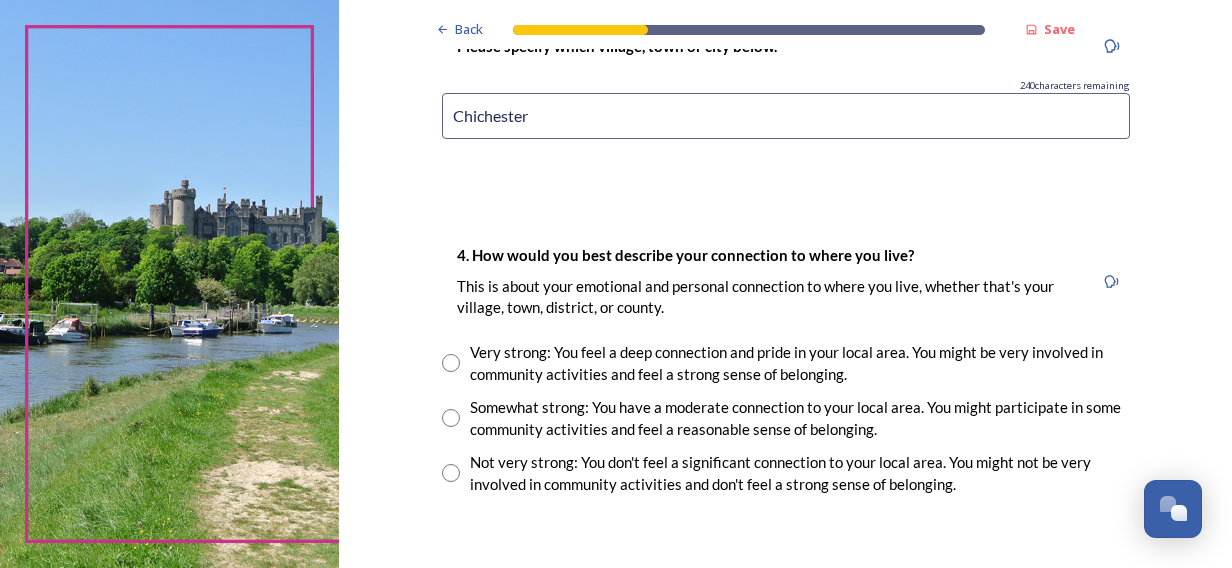 type on "Chichester" 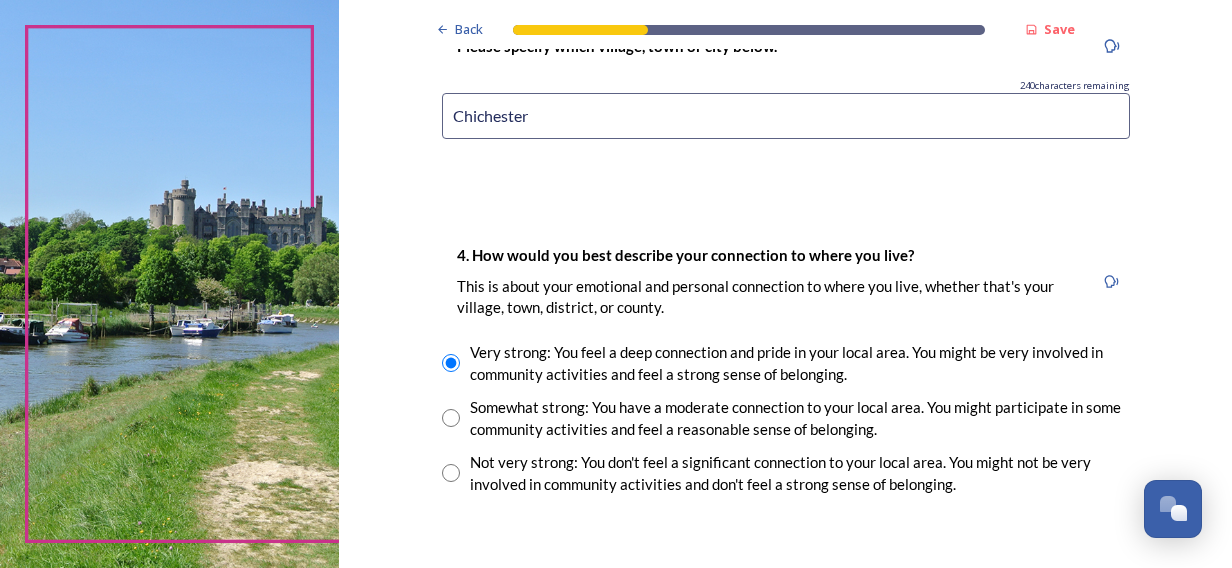 click on "Somewhat strong: You have a moderate connection to your local area. You might participate in some community activities and feel a reasonable sense of belonging." at bounding box center (800, 418) 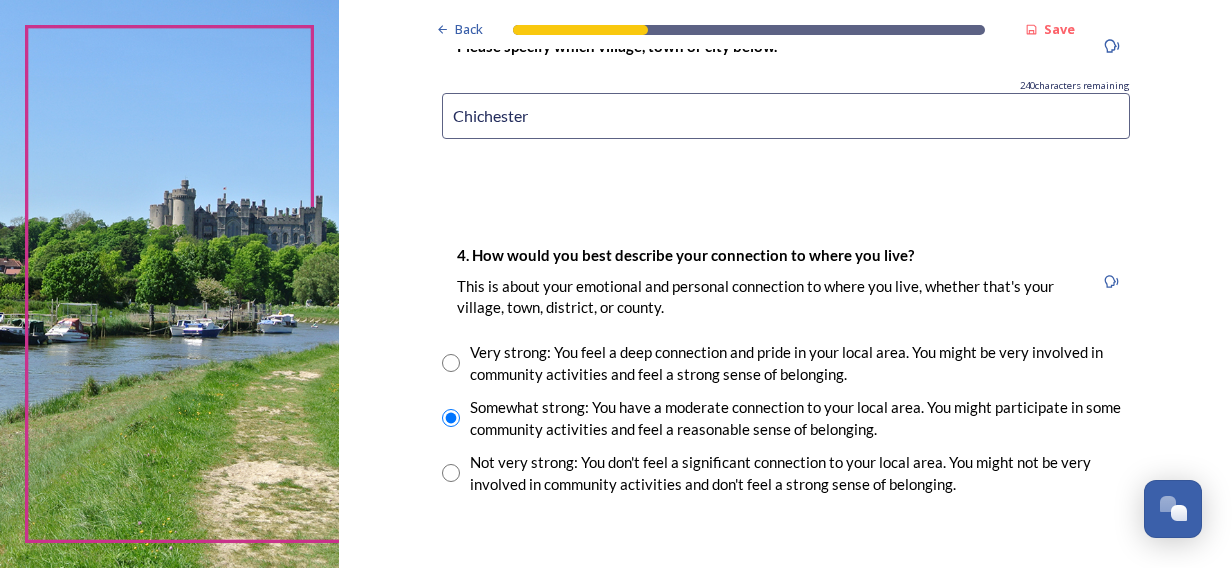 click on "Very strong: You feel a deep connection and pride in your local area. You might be very involved in community activities and feel a strong sense of belonging." at bounding box center (800, 363) 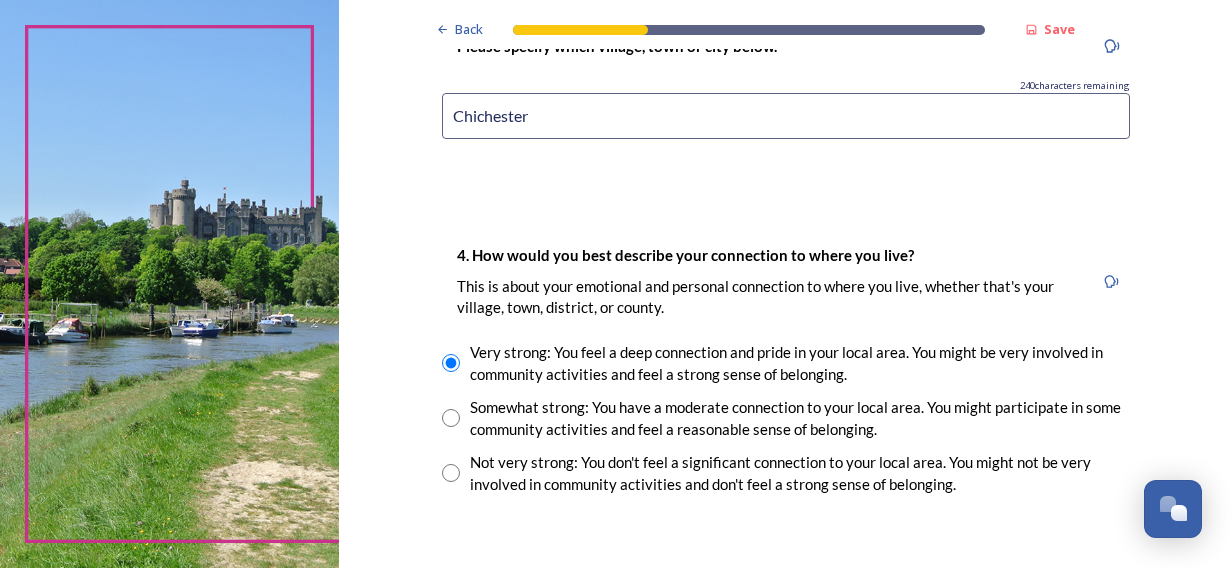 click on "Somewhat strong: You have a moderate connection to your local area. You might participate in some community activities and feel a reasonable sense of belonging." at bounding box center [800, 418] 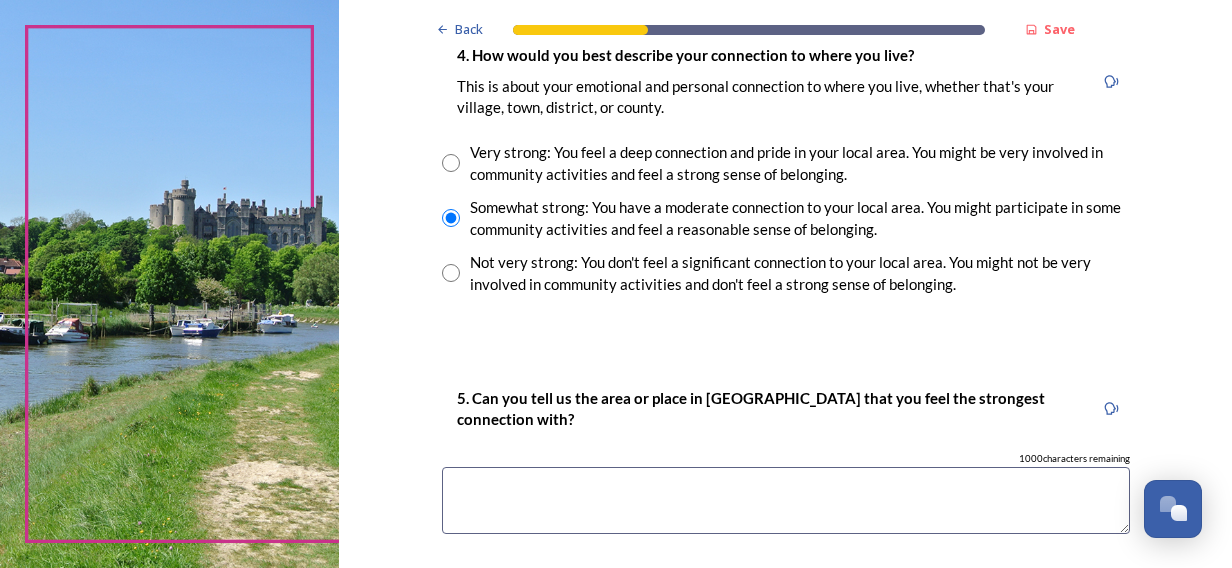 scroll, scrollTop: 1700, scrollLeft: 0, axis: vertical 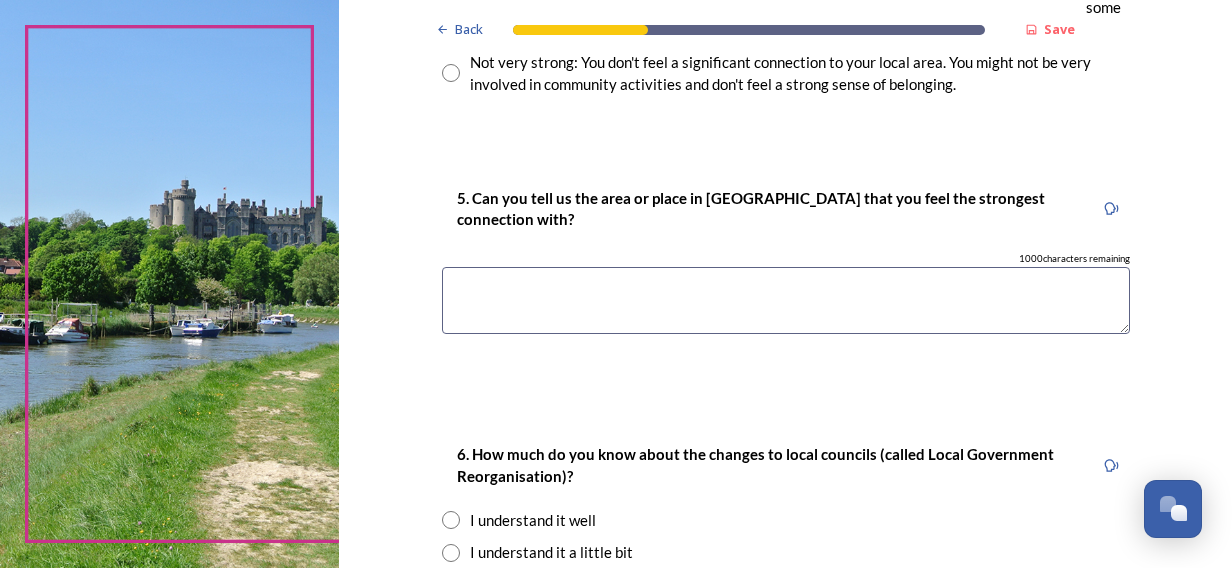 click at bounding box center (786, 300) 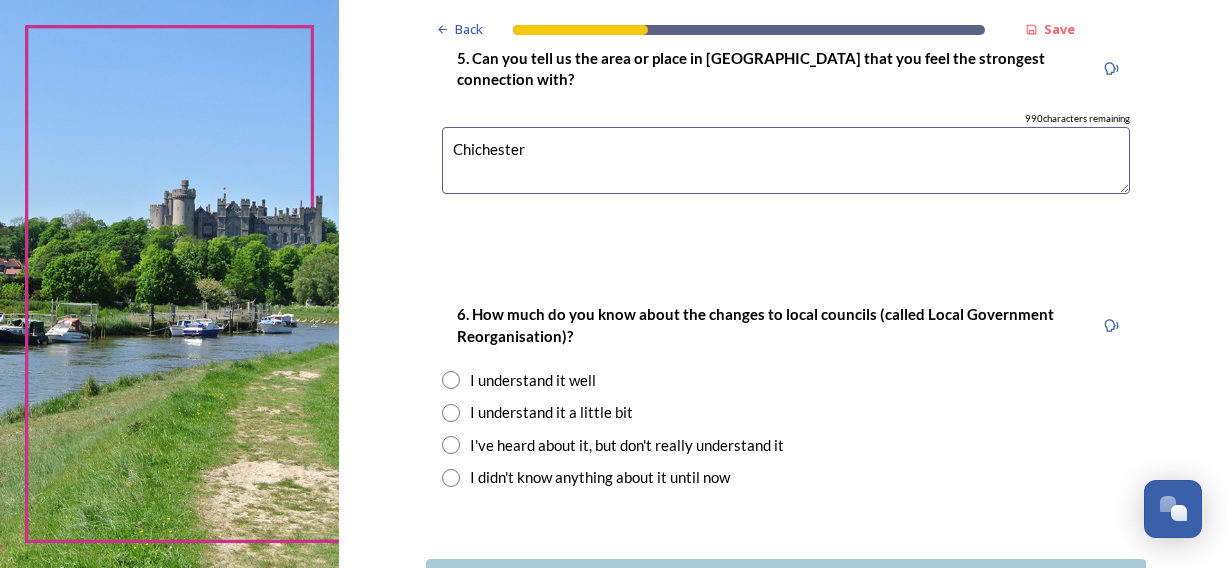 scroll, scrollTop: 1900, scrollLeft: 0, axis: vertical 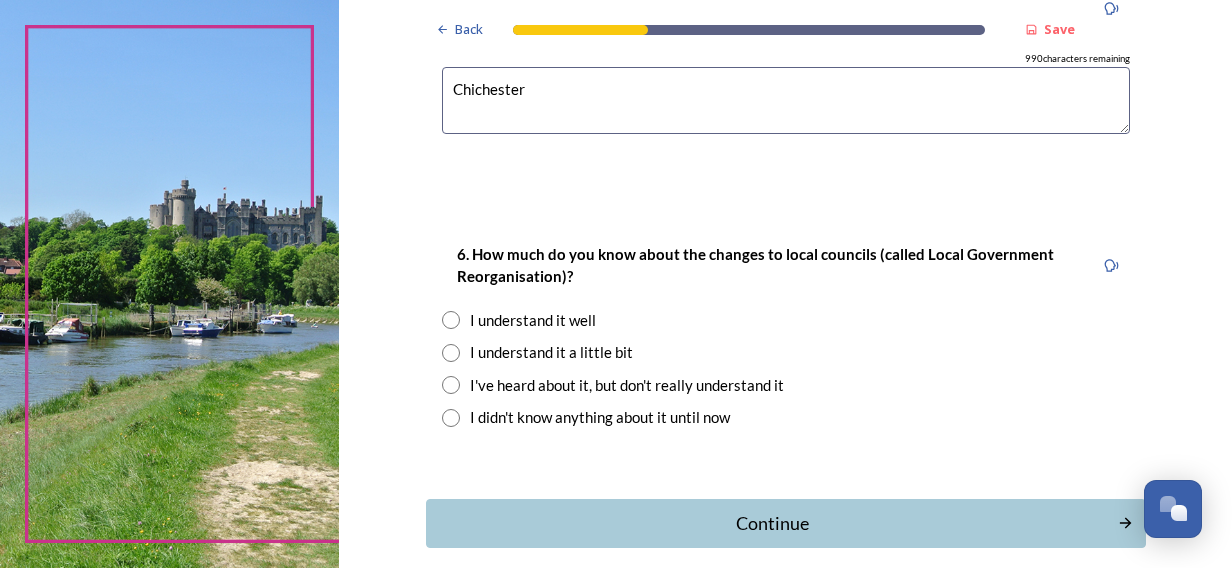 type on "Chichester" 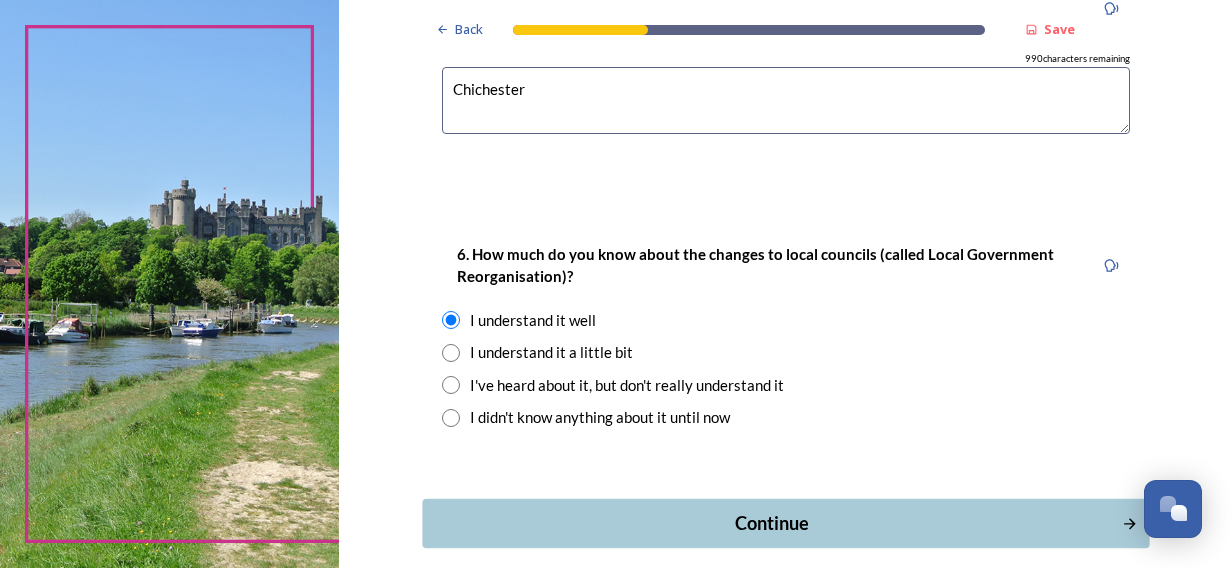 click on "Continue" at bounding box center [785, 523] 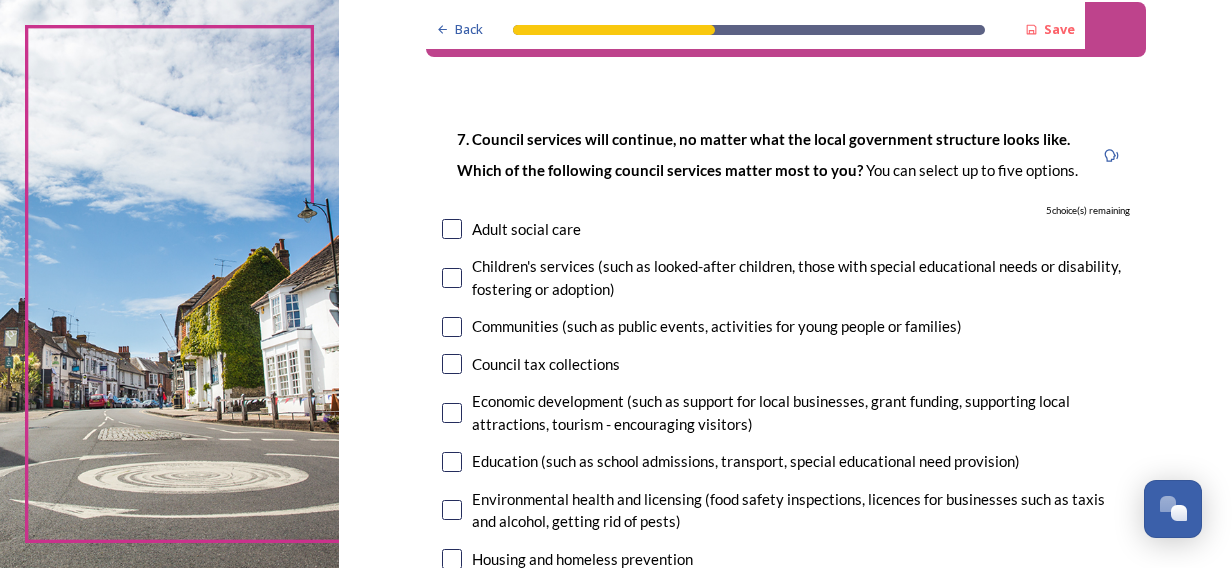 scroll, scrollTop: 100, scrollLeft: 0, axis: vertical 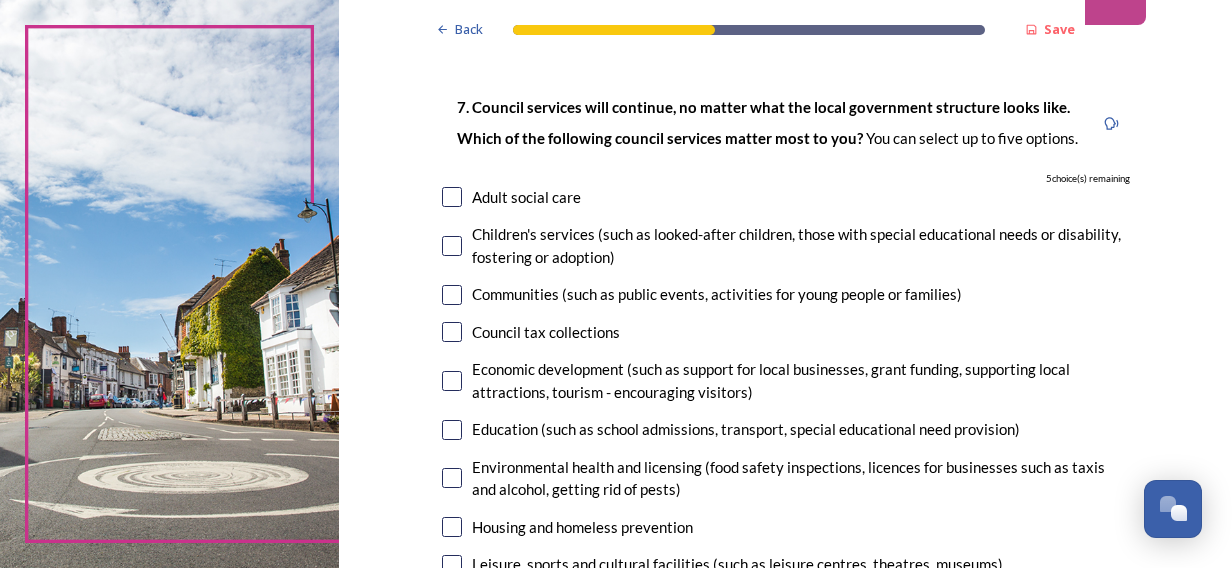 click at bounding box center (452, 295) 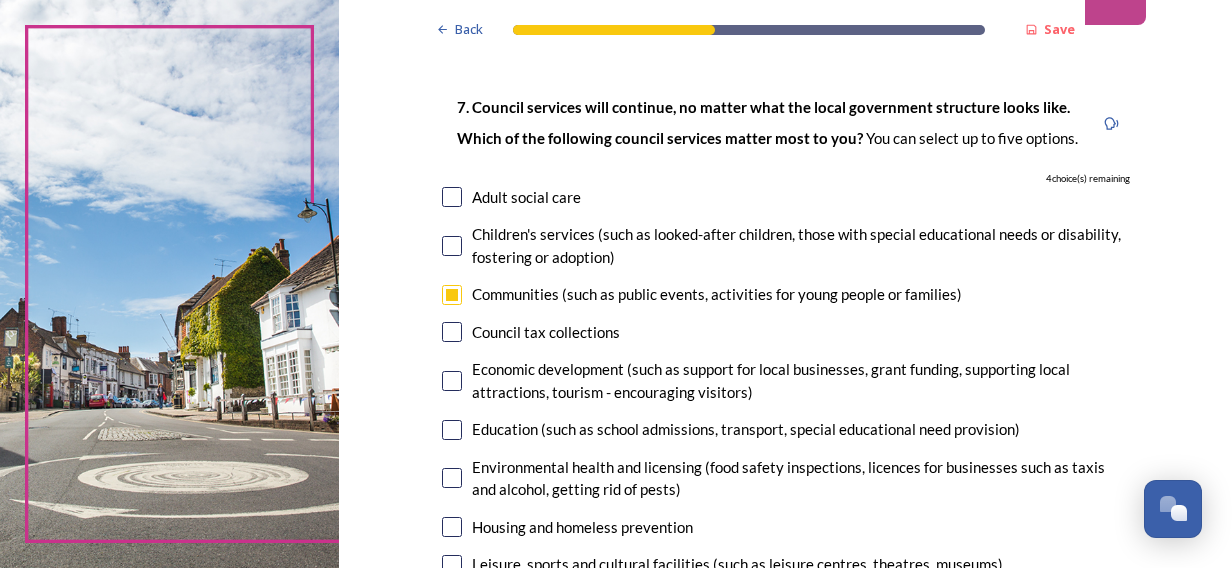click at bounding box center (452, 332) 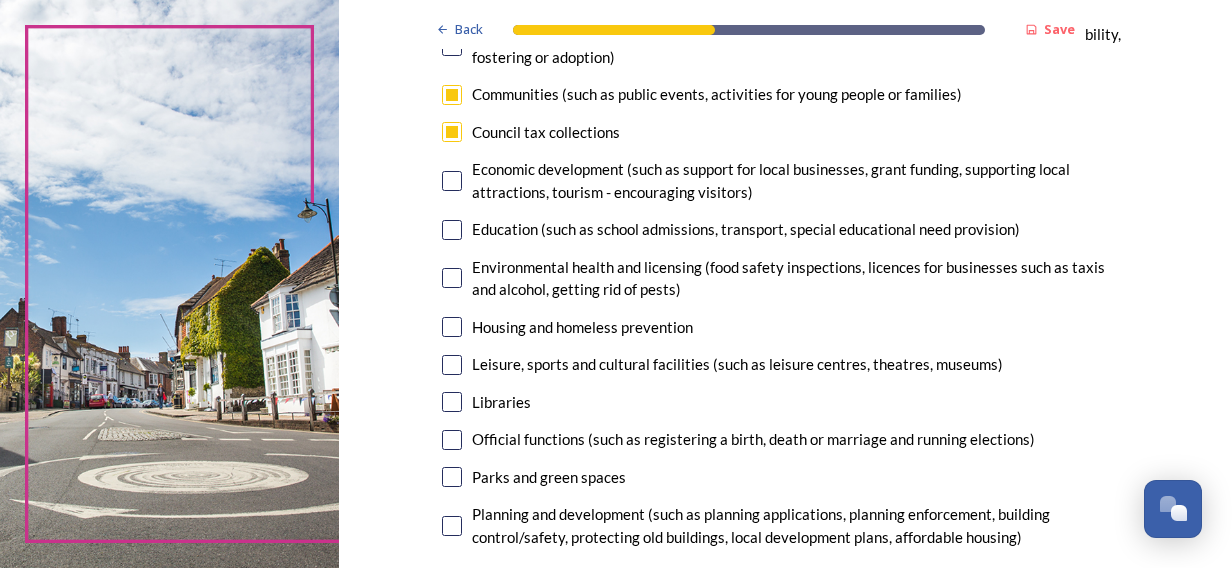 scroll, scrollTop: 400, scrollLeft: 0, axis: vertical 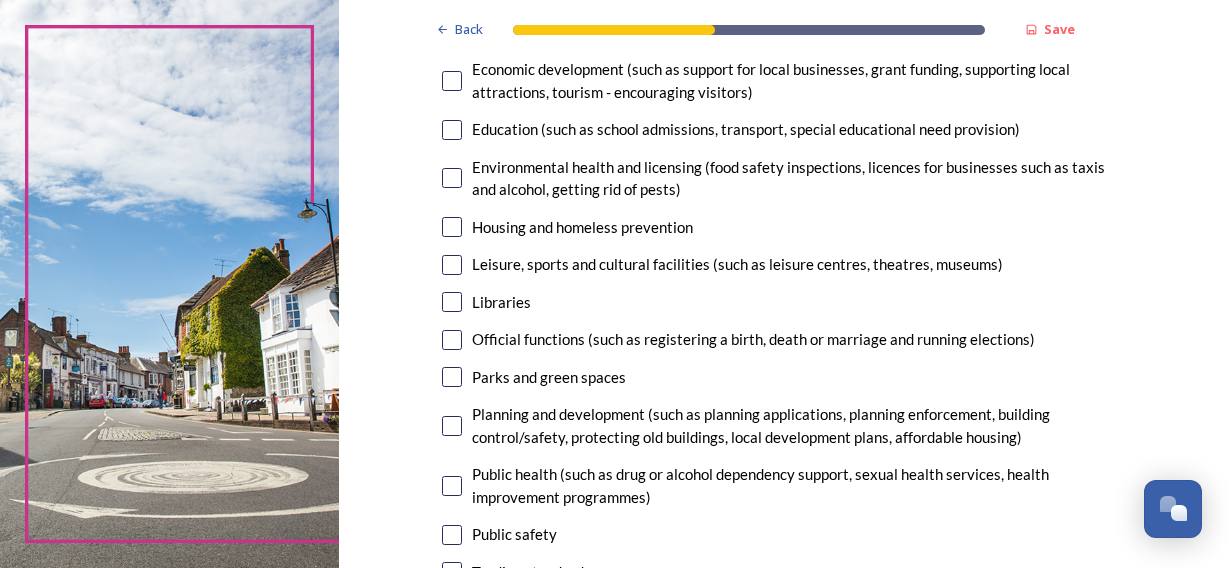 click at bounding box center (452, 265) 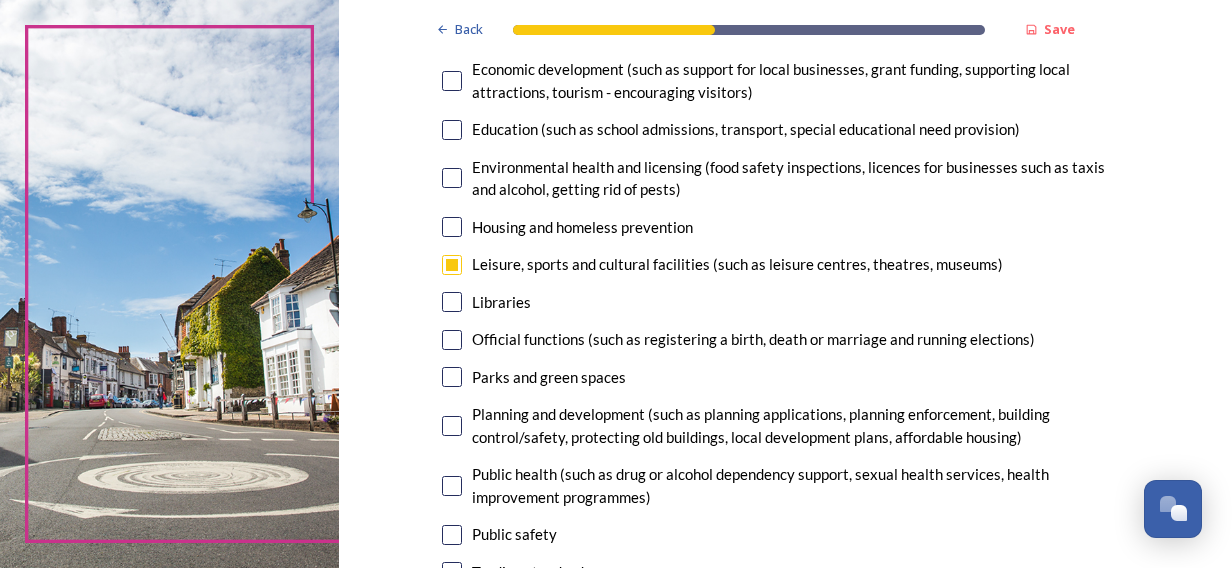click on "7. Council services will continue, no matter what the local government structure looks like.  ﻿﻿Which of the following council services matter most to you?  You can select up to five options. 2  choice(s) remaining Adult social care   Children's services (such as looked-after children, those with special educational needs or disability, fostering or adoption) Communities (such as public events, activities for young people or families) Council tax collections Economic development (such as support for local businesses, grant funding, supporting local attractions, tourism - encouraging visitors)  Education (such as school admissions, transport, special educational need provision)  Environmental health and licensing (food safety inspections, licences for businesses such as taxis and alcohol, getting rid of pests) Housing and homeless prevention Leisure, sports and cultural facilities (such as leisure centres, theatres, museums) Libraries Parks and green spaces Public safety Trading standards" at bounding box center [786, 248] 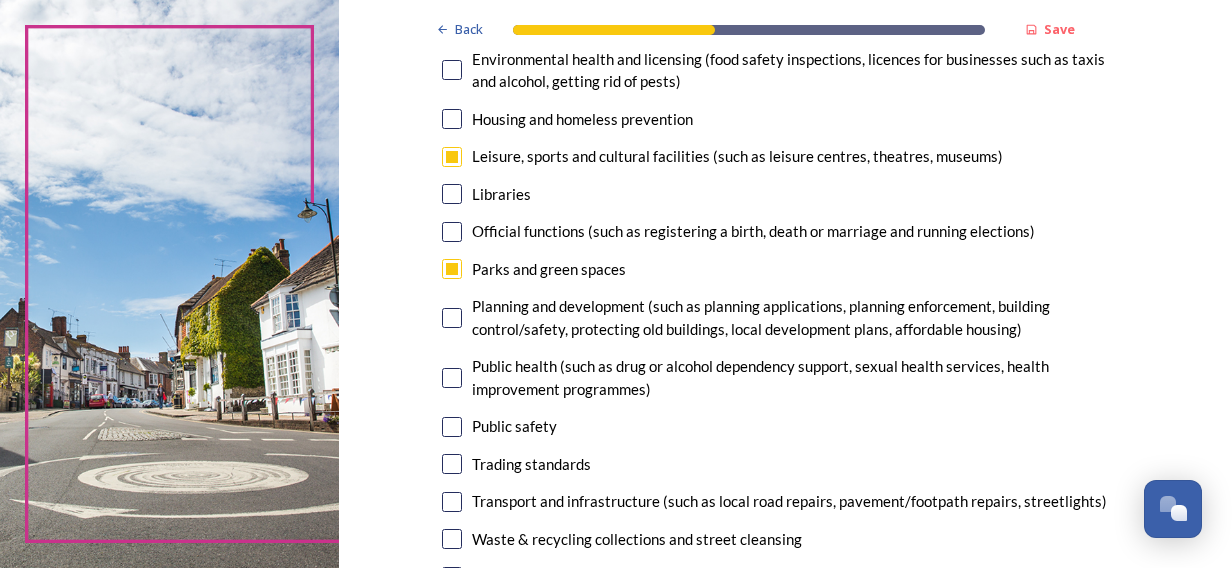 scroll, scrollTop: 600, scrollLeft: 0, axis: vertical 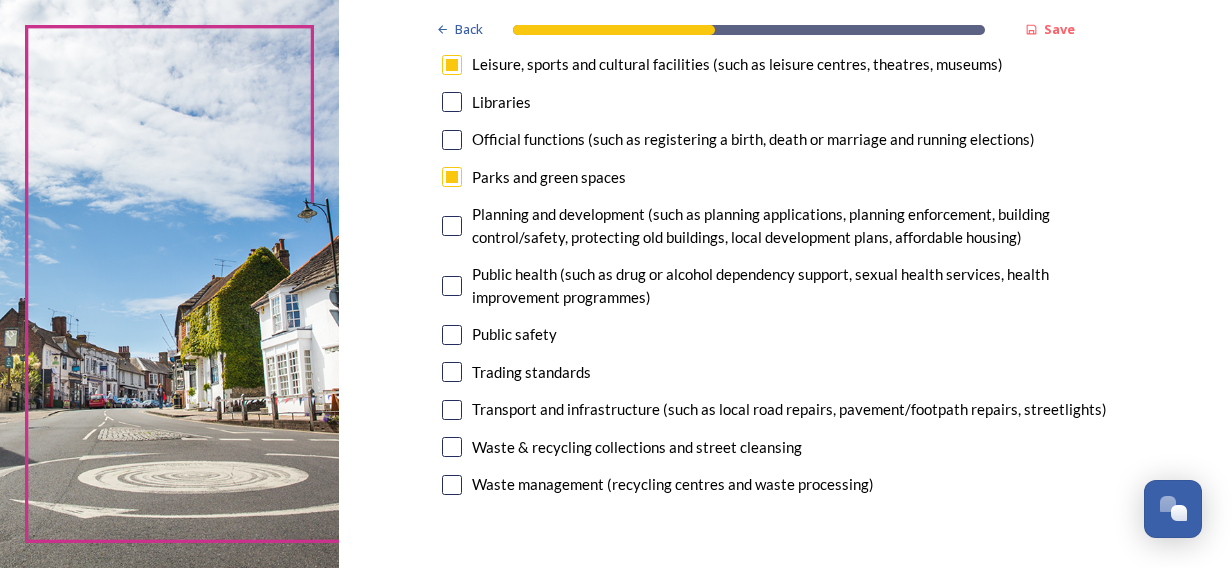 click at bounding box center (452, 447) 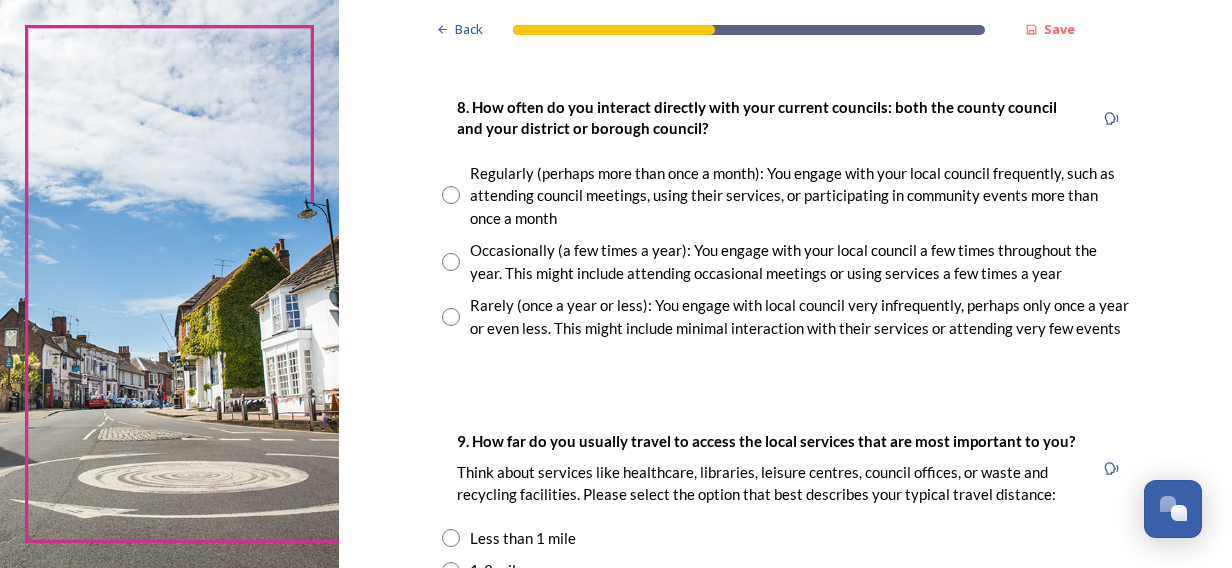 scroll, scrollTop: 1100, scrollLeft: 0, axis: vertical 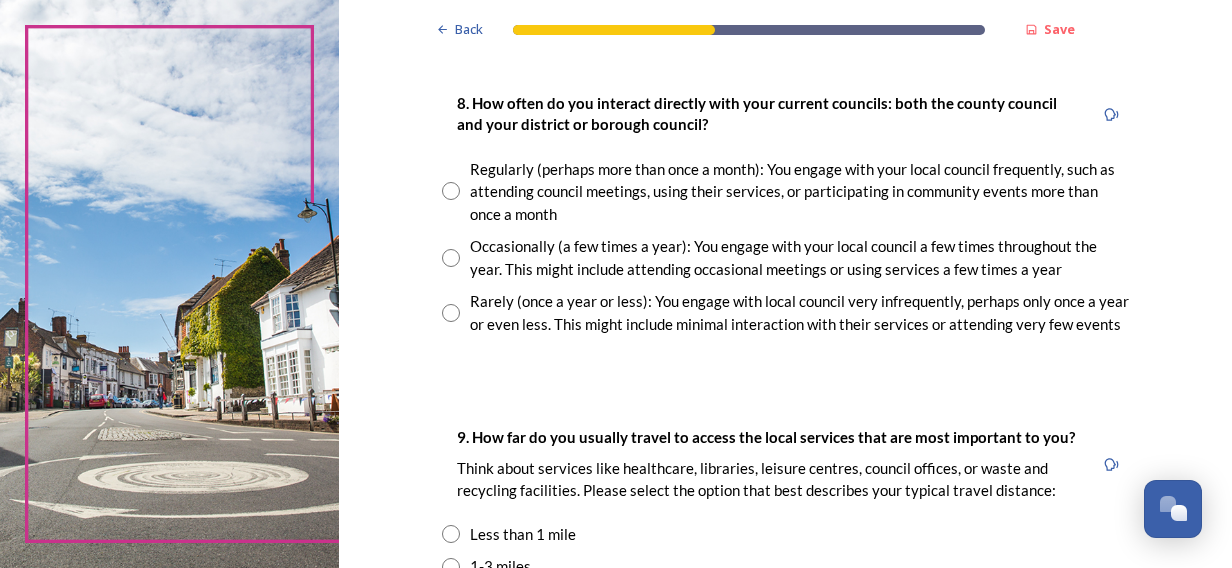 click on "Rarely (once a year or less): You engage with local council very infrequently, perhaps only once a year or even less. This might include minimal interaction with their services or attending very few events" at bounding box center [800, 312] 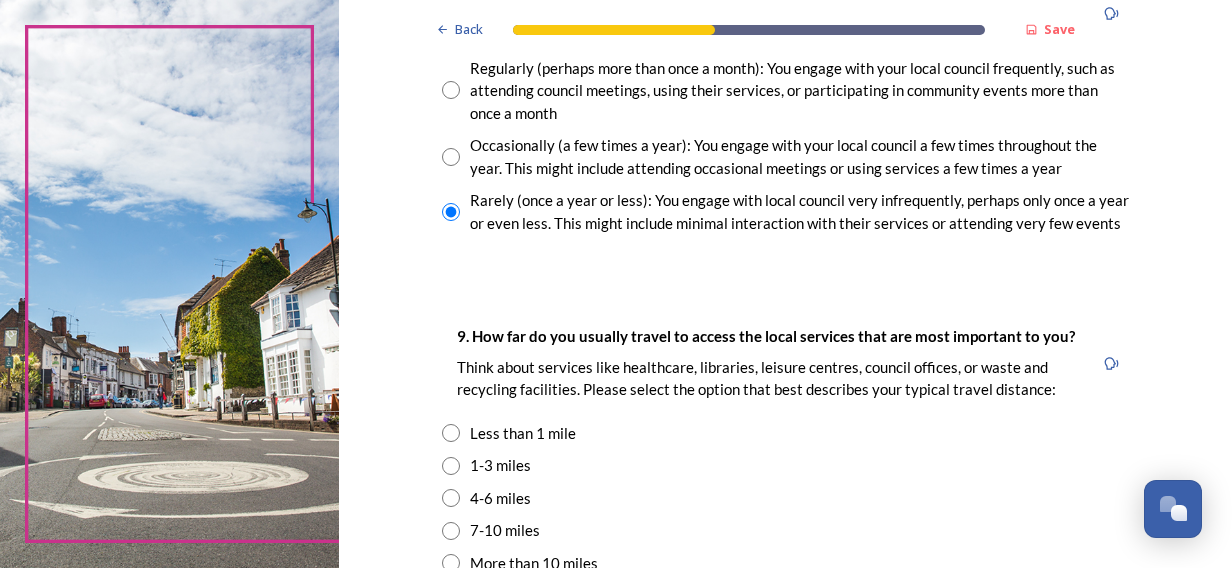 scroll, scrollTop: 1300, scrollLeft: 0, axis: vertical 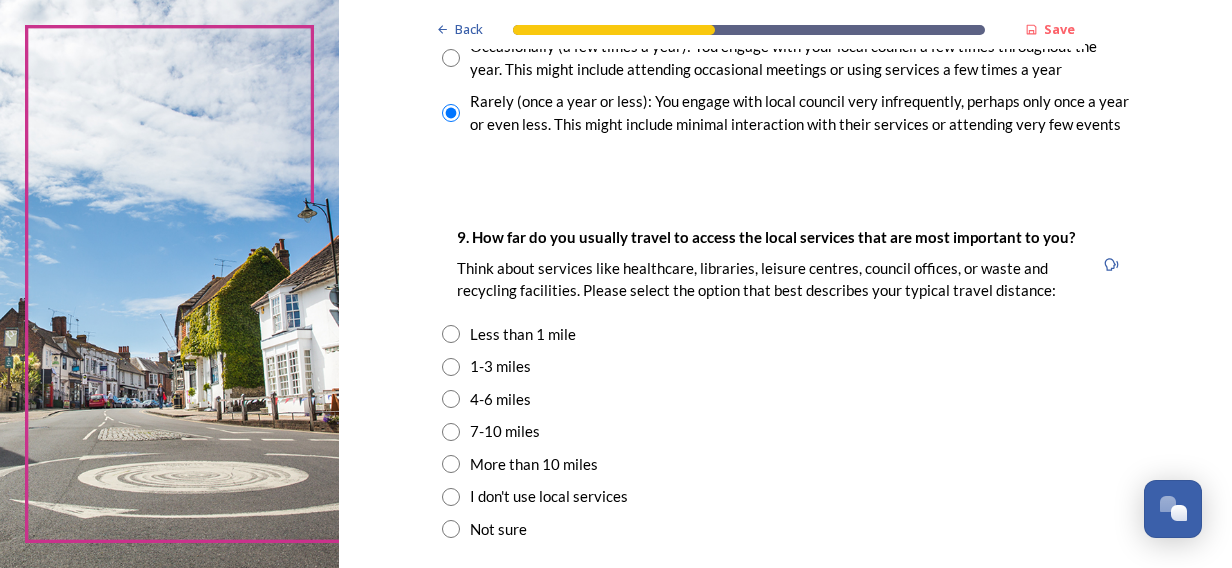 click on "Less than 1 mile" at bounding box center [523, 334] 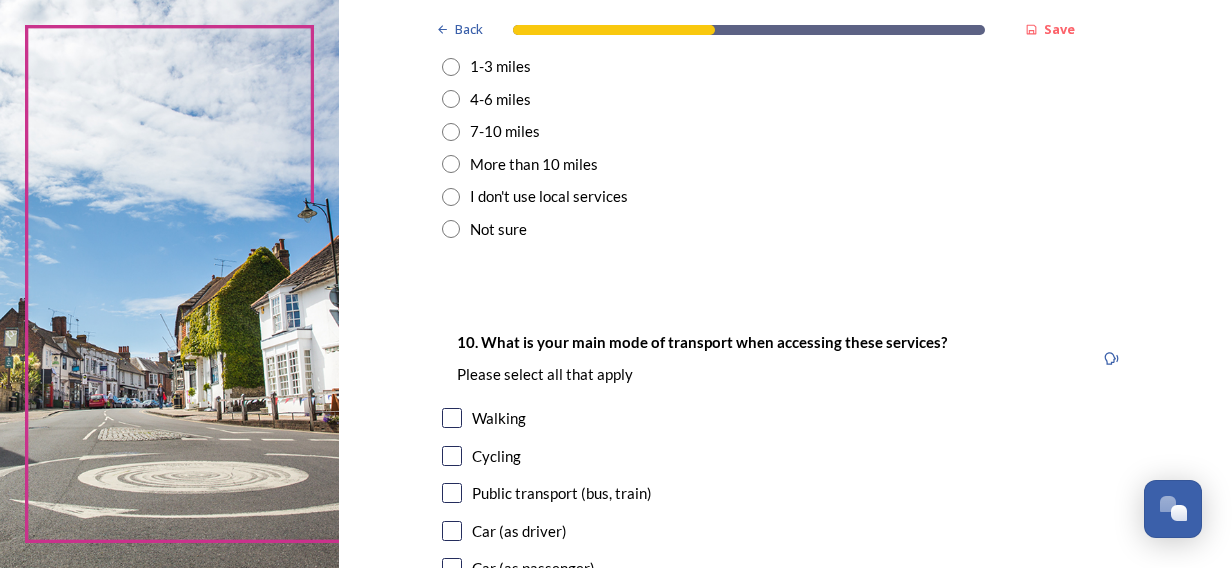 scroll, scrollTop: 1700, scrollLeft: 0, axis: vertical 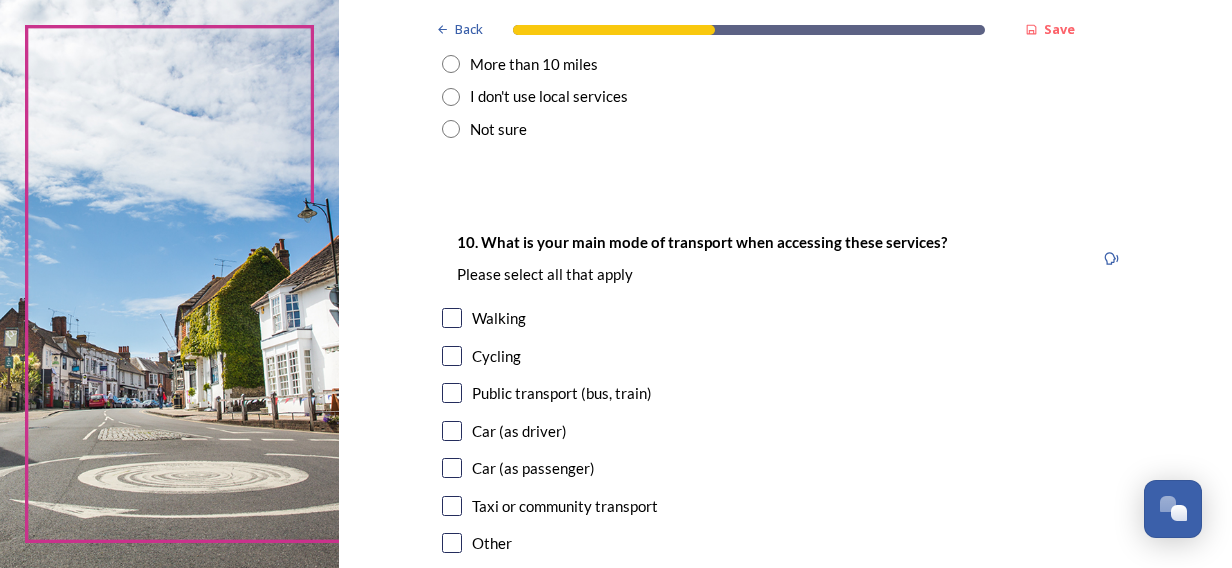 click on "Walking" at bounding box center (499, 318) 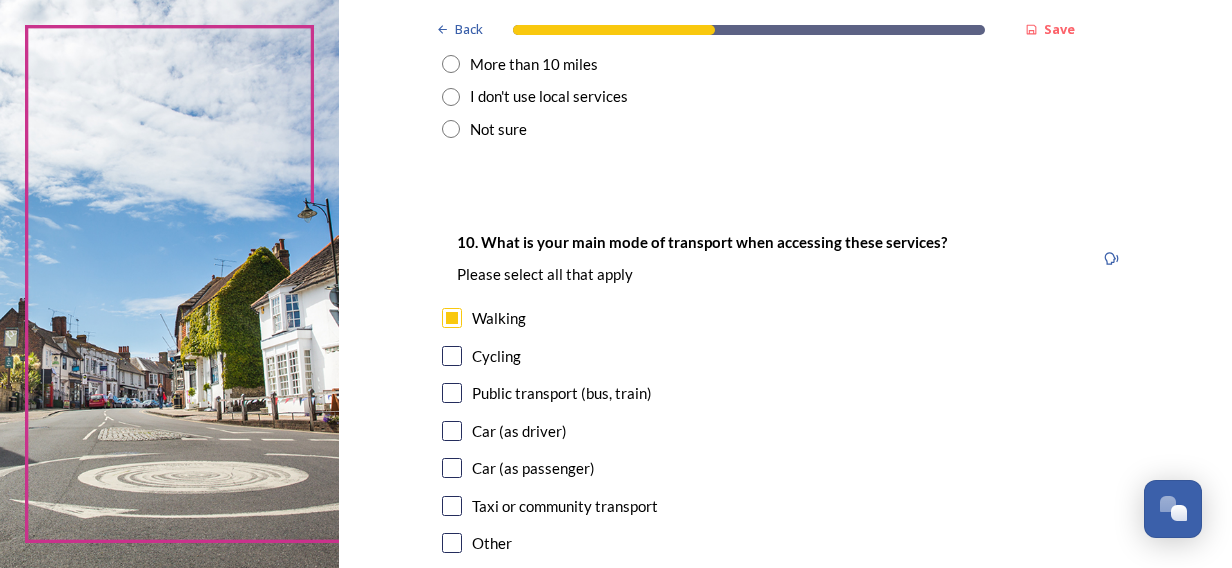 checkbox on "true" 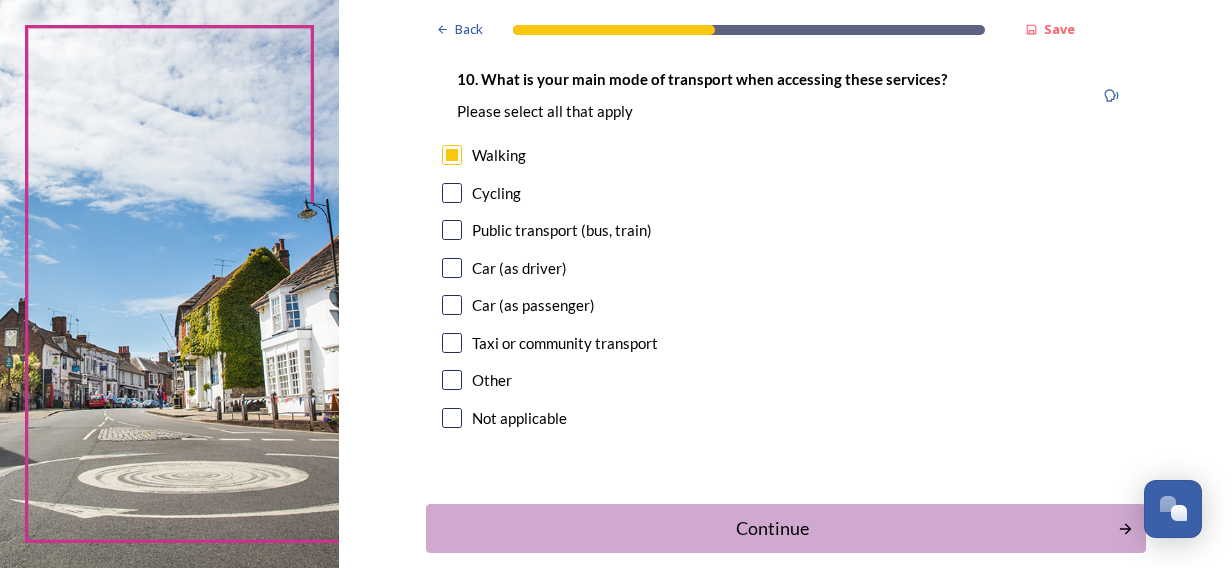 scroll, scrollTop: 1963, scrollLeft: 0, axis: vertical 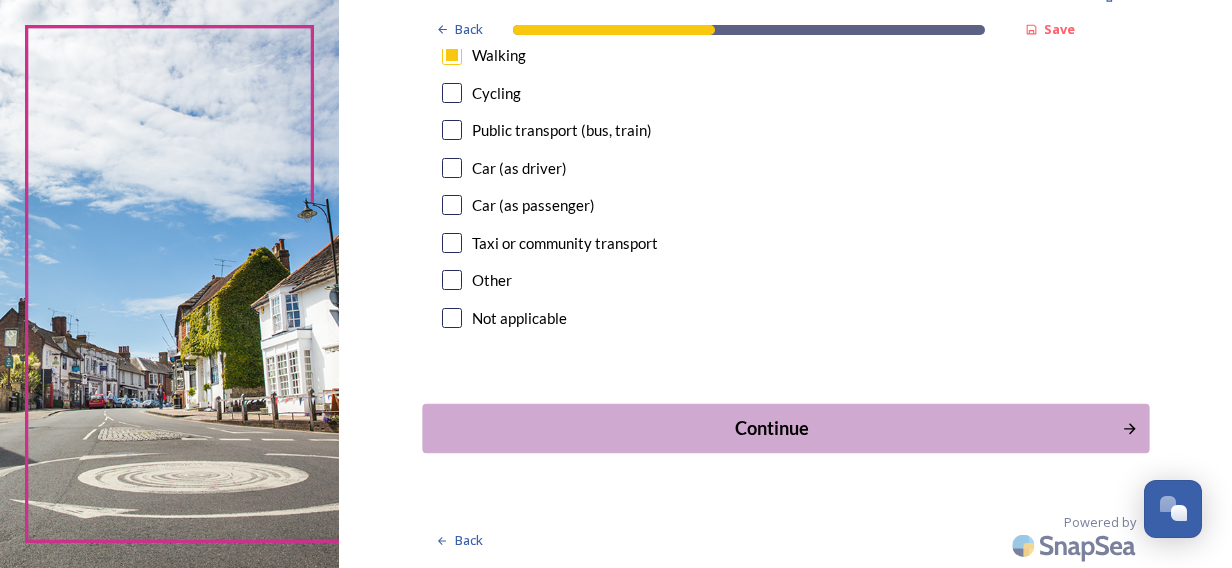 click on "Continue" at bounding box center (771, 428) 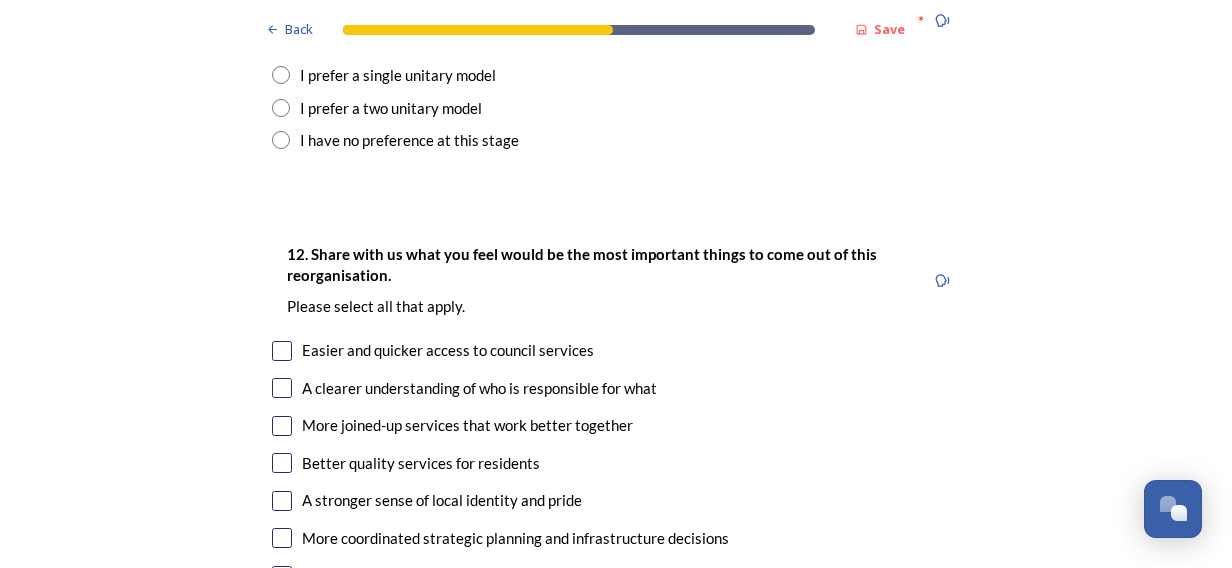 scroll, scrollTop: 2500, scrollLeft: 0, axis: vertical 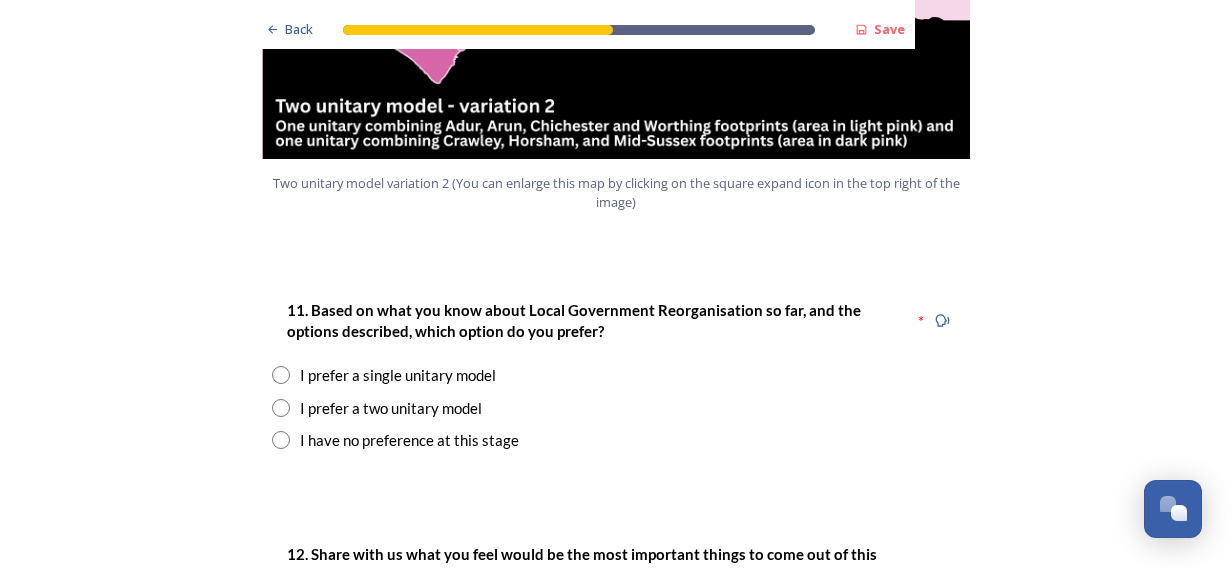 click on "11. Based on what you know about Local Government Reorganisation so far, and the options described, which option do you prefer? * I prefer a single unitary model I prefer a two unitary model I have no preference at this stage" at bounding box center [616, 375] 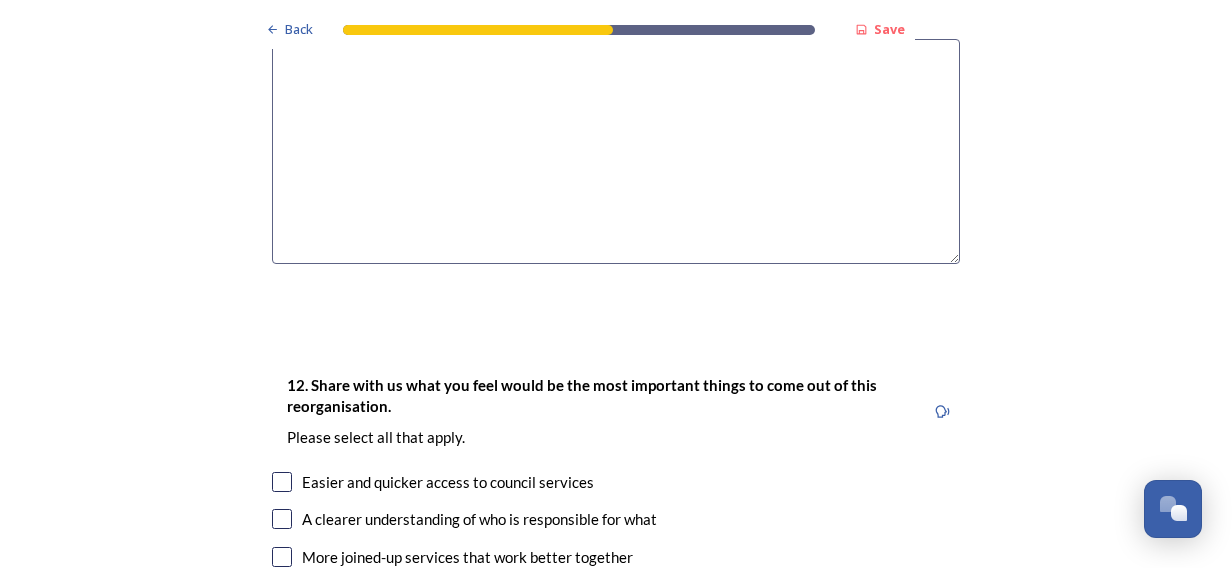 scroll, scrollTop: 3300, scrollLeft: 0, axis: vertical 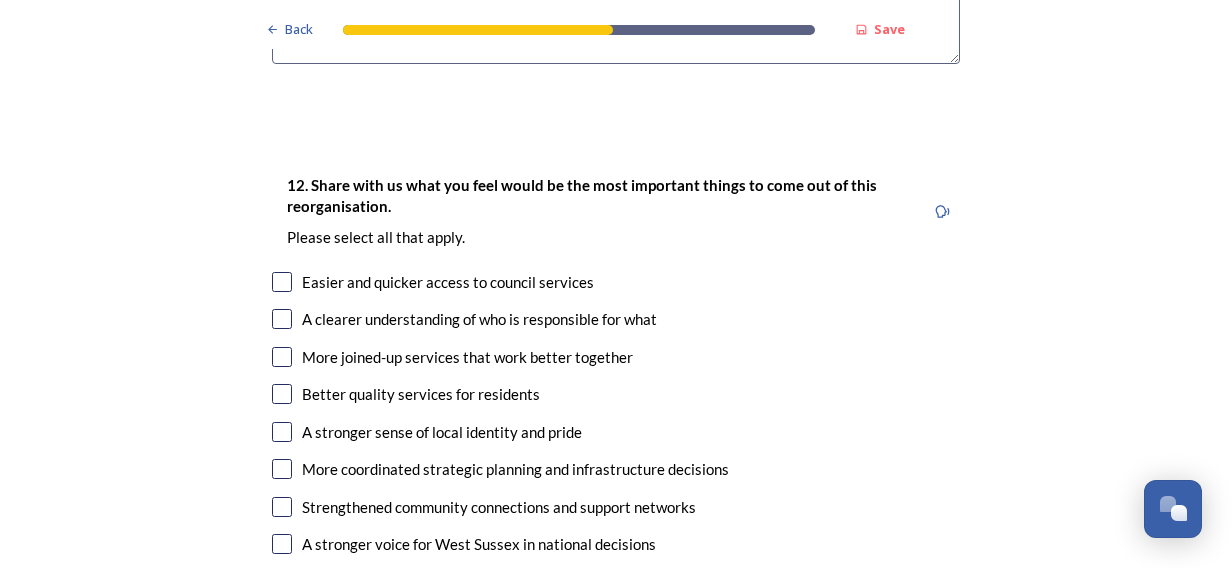 click at bounding box center (282, 282) 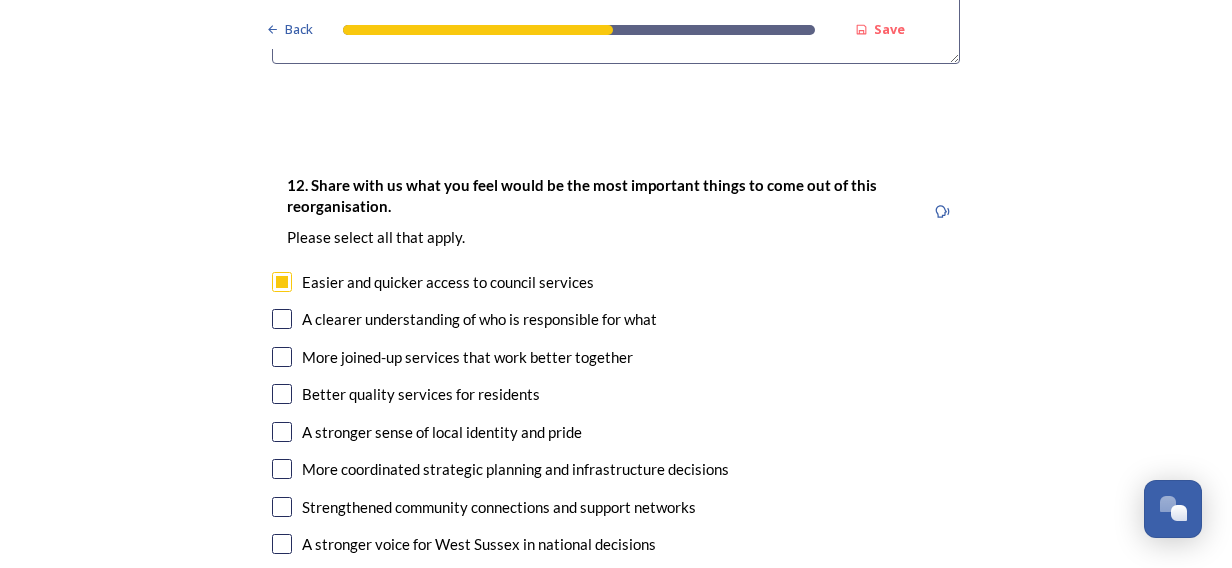 scroll, scrollTop: 3300, scrollLeft: 0, axis: vertical 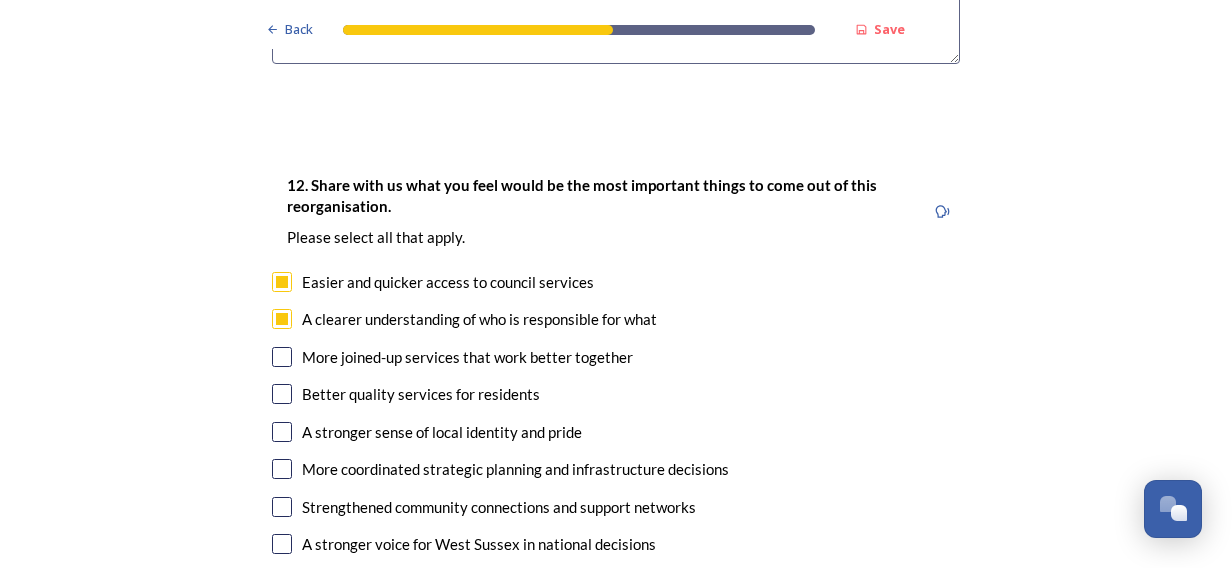 checkbox on "true" 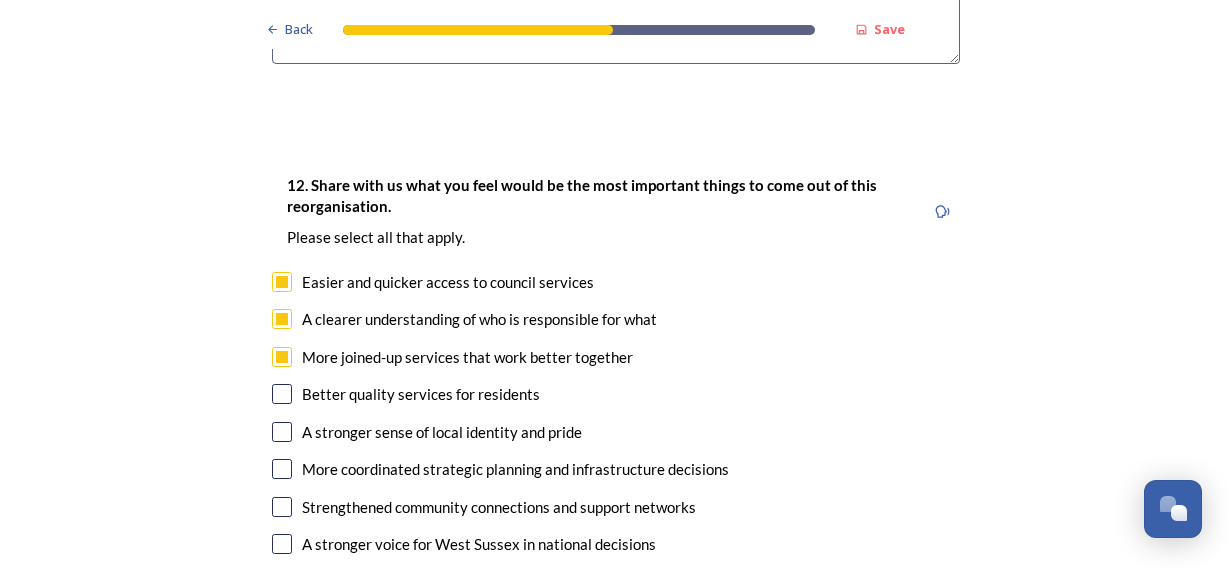 click at bounding box center [282, 394] 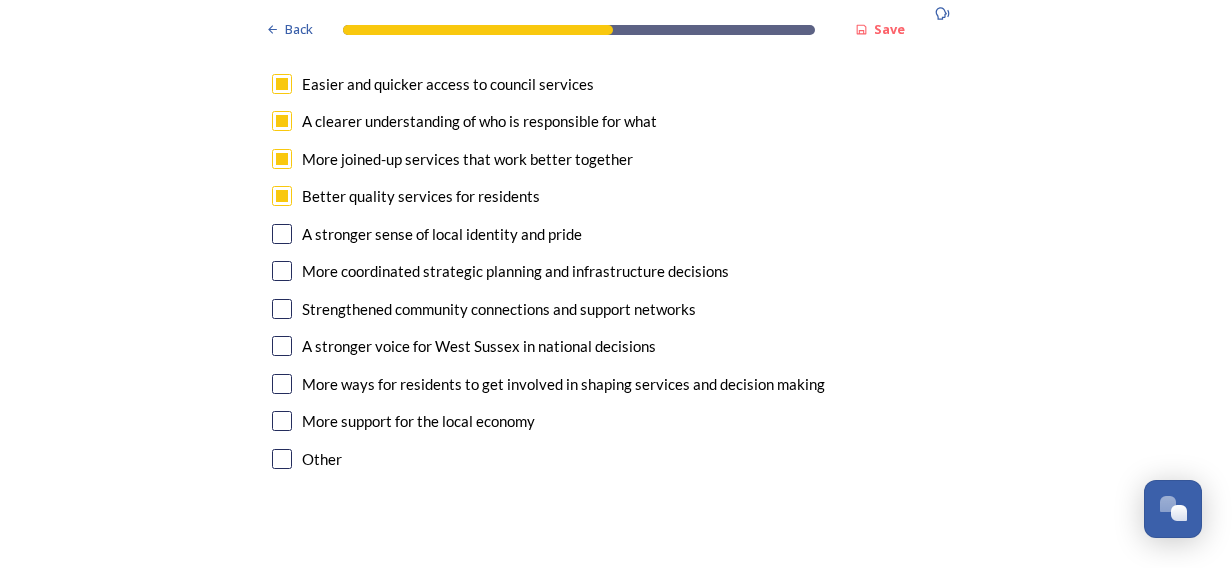 scroll, scrollTop: 3500, scrollLeft: 0, axis: vertical 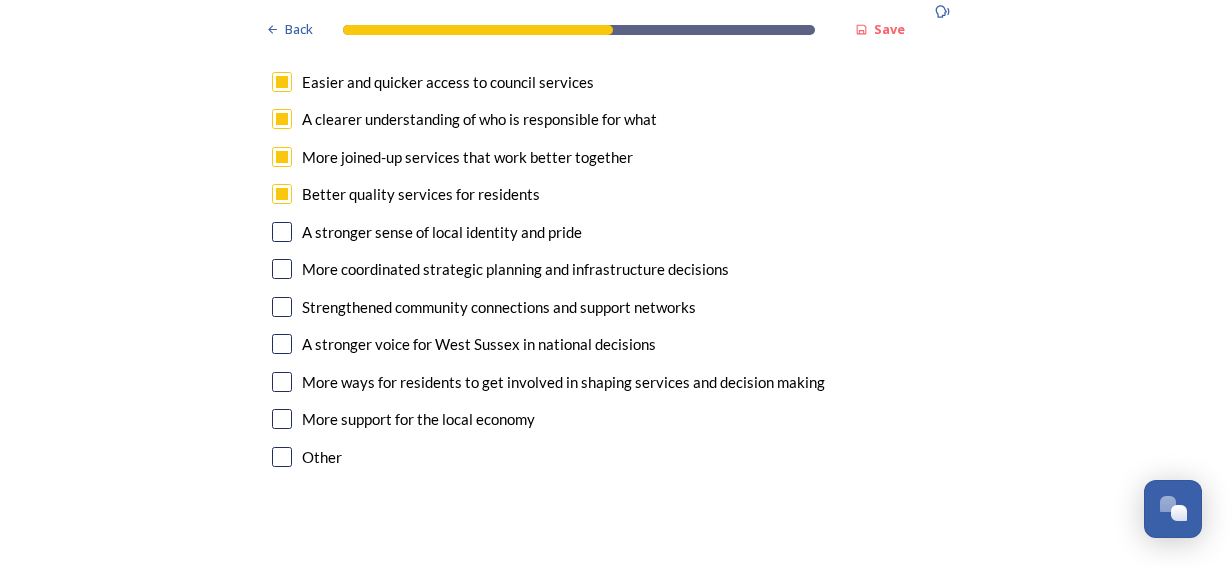 click at bounding box center (282, 269) 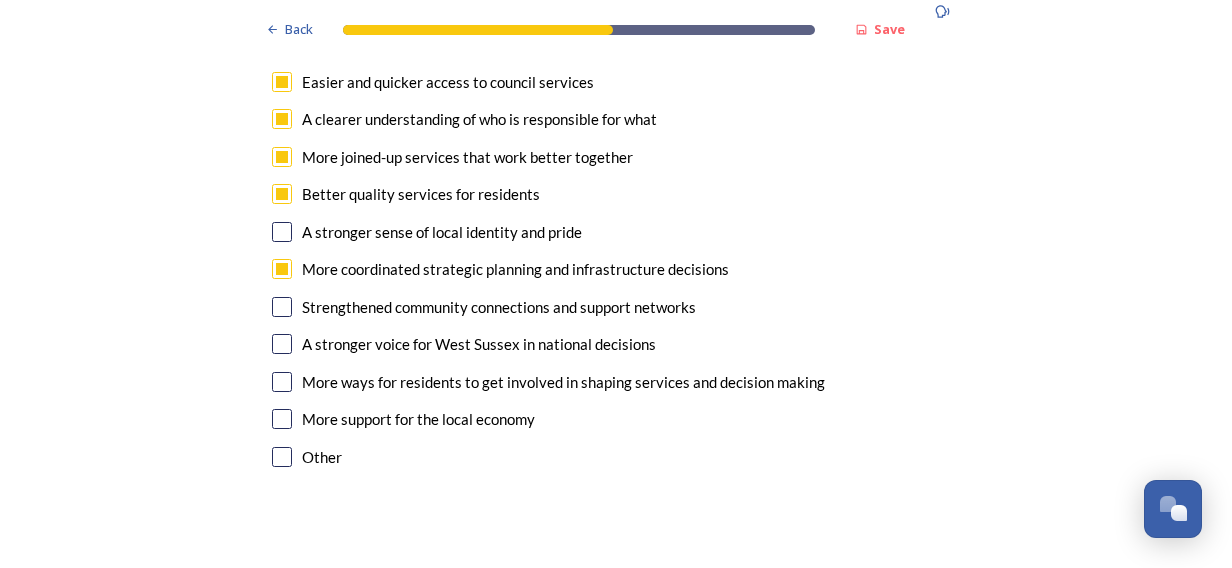 click at bounding box center (282, 344) 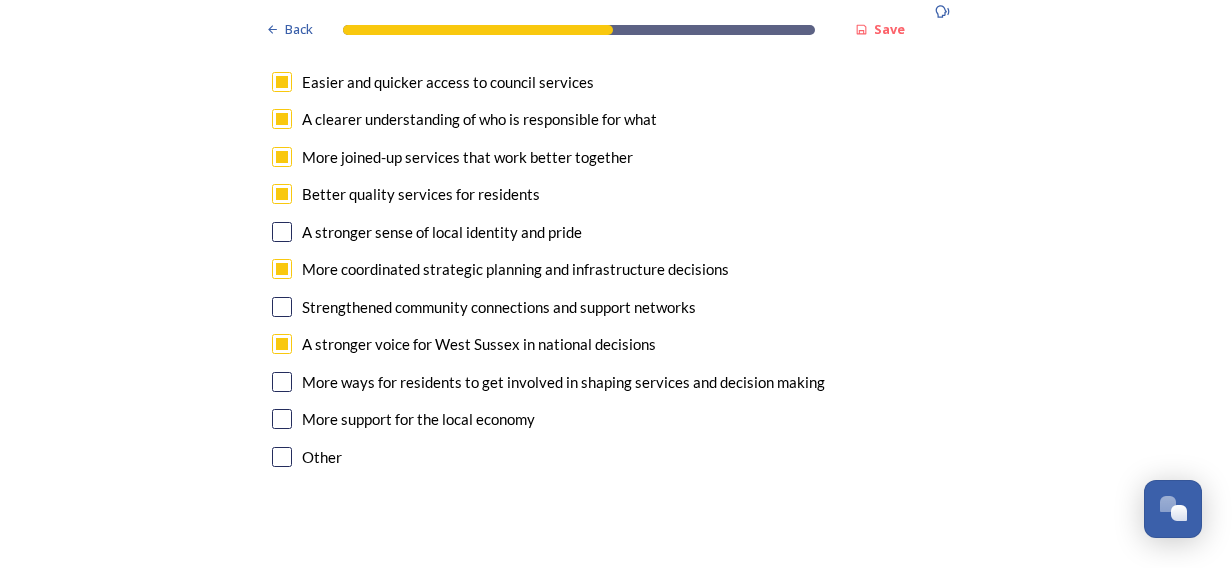 click at bounding box center (282, 419) 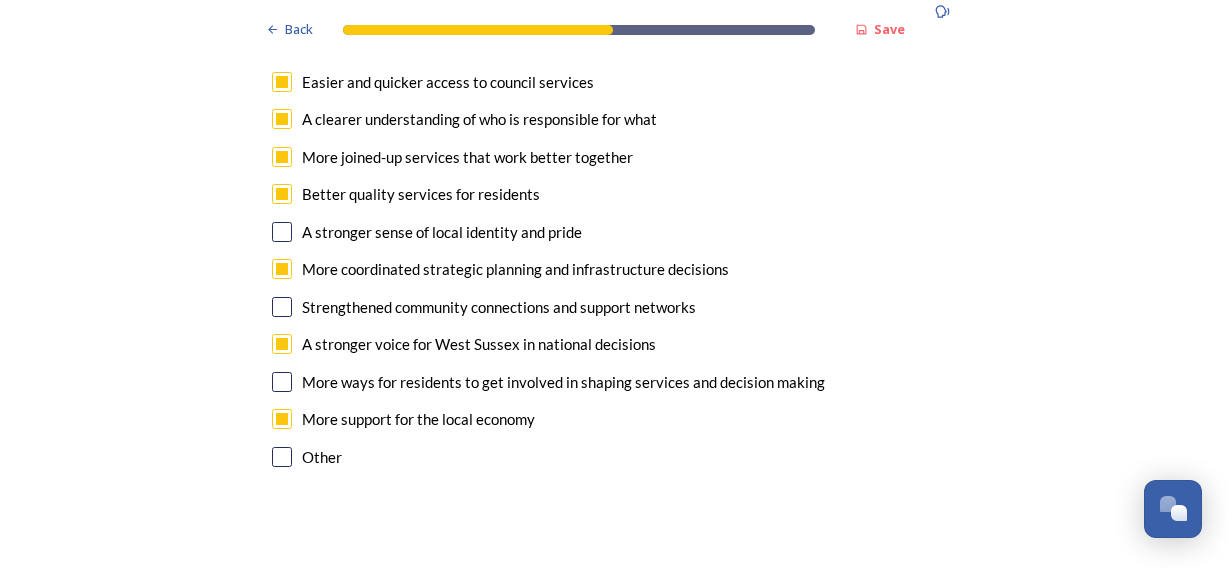 scroll, scrollTop: 3900, scrollLeft: 0, axis: vertical 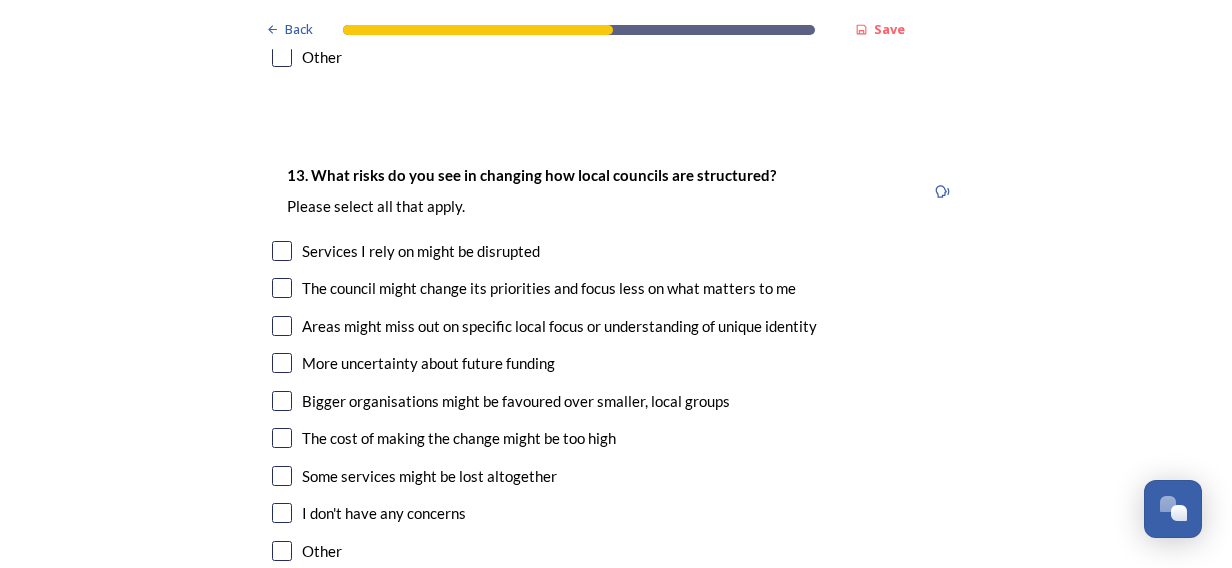 click at bounding box center (282, 326) 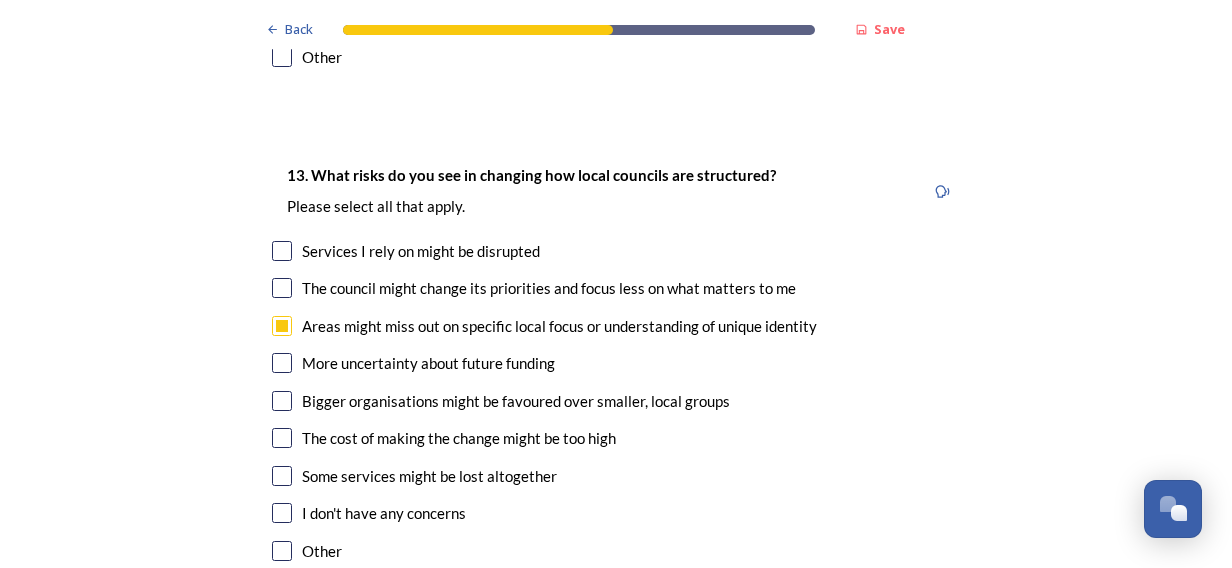 click at bounding box center [282, 401] 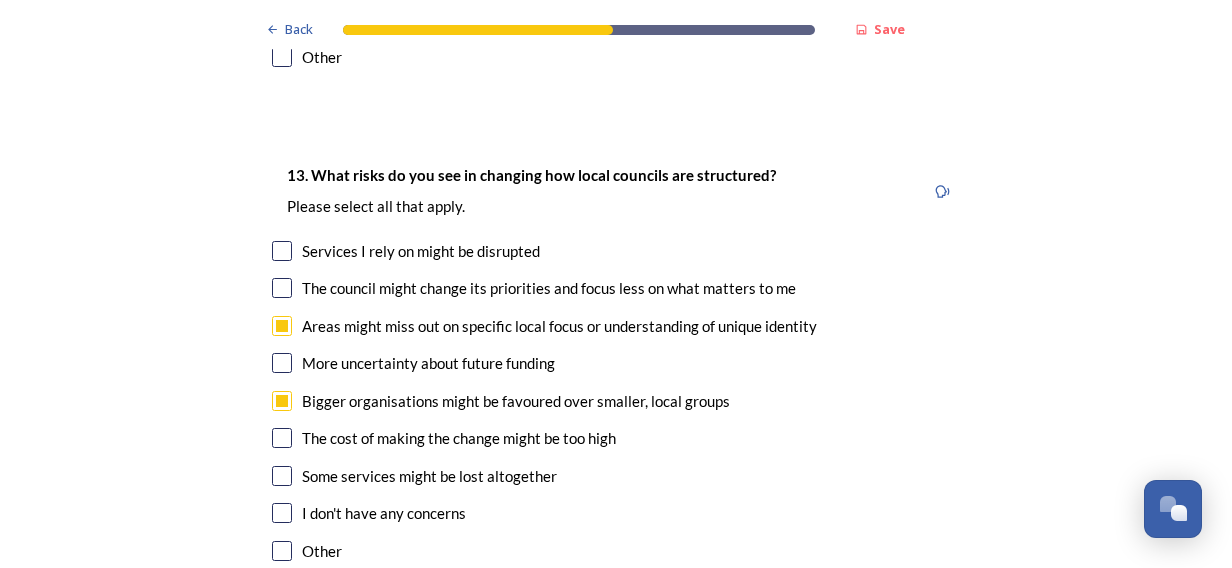 click at bounding box center [282, 438] 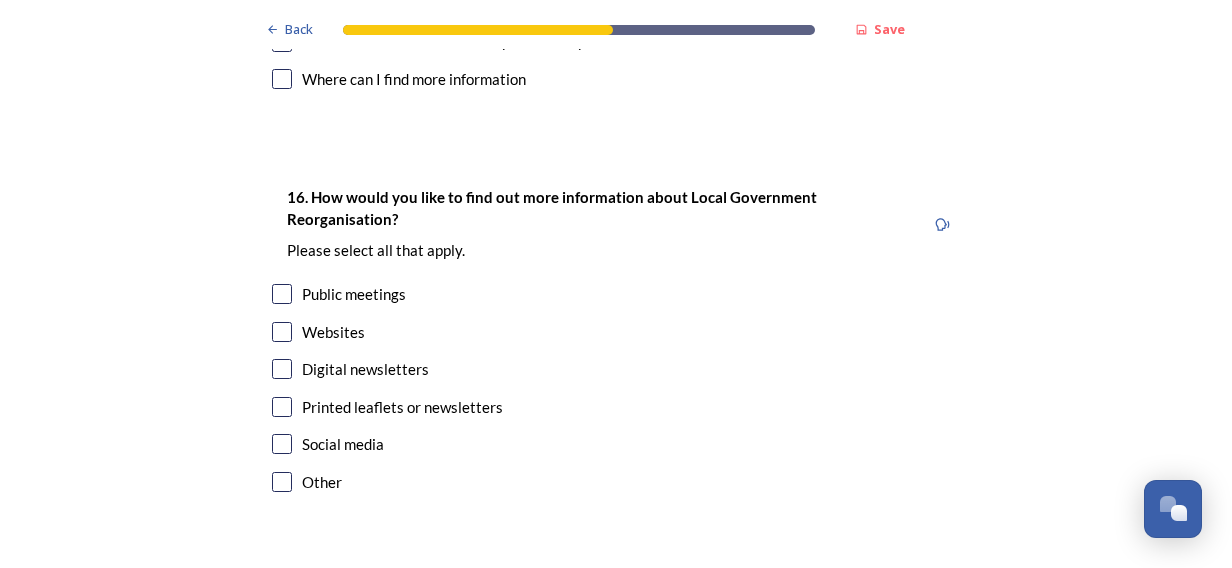 scroll, scrollTop: 6000, scrollLeft: 0, axis: vertical 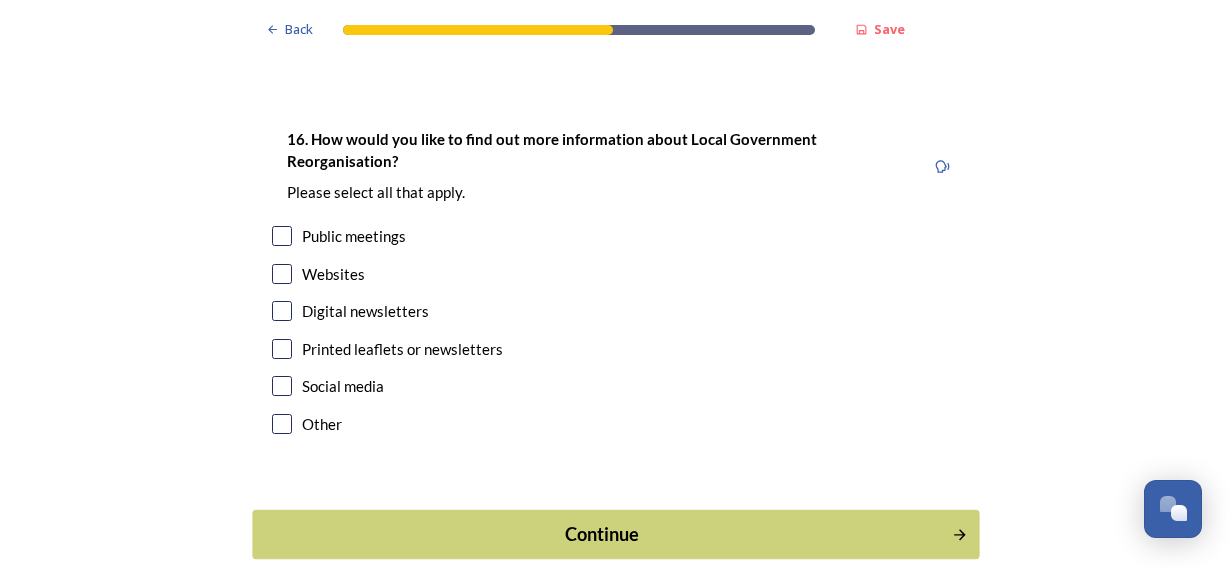 click on "Continue" at bounding box center (615, 534) 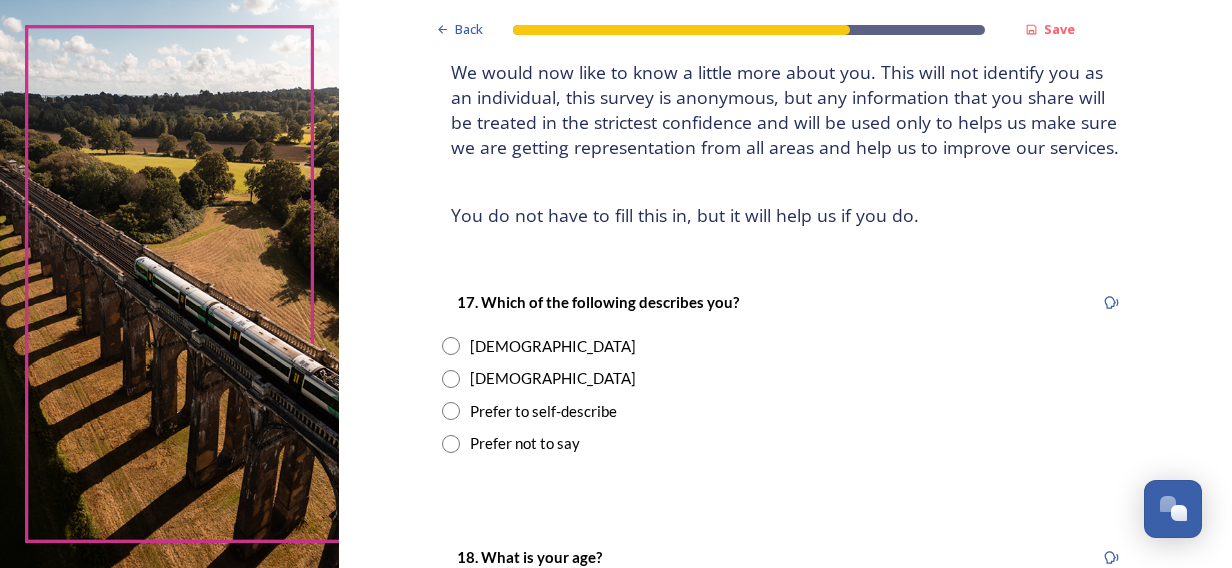 scroll, scrollTop: 200, scrollLeft: 0, axis: vertical 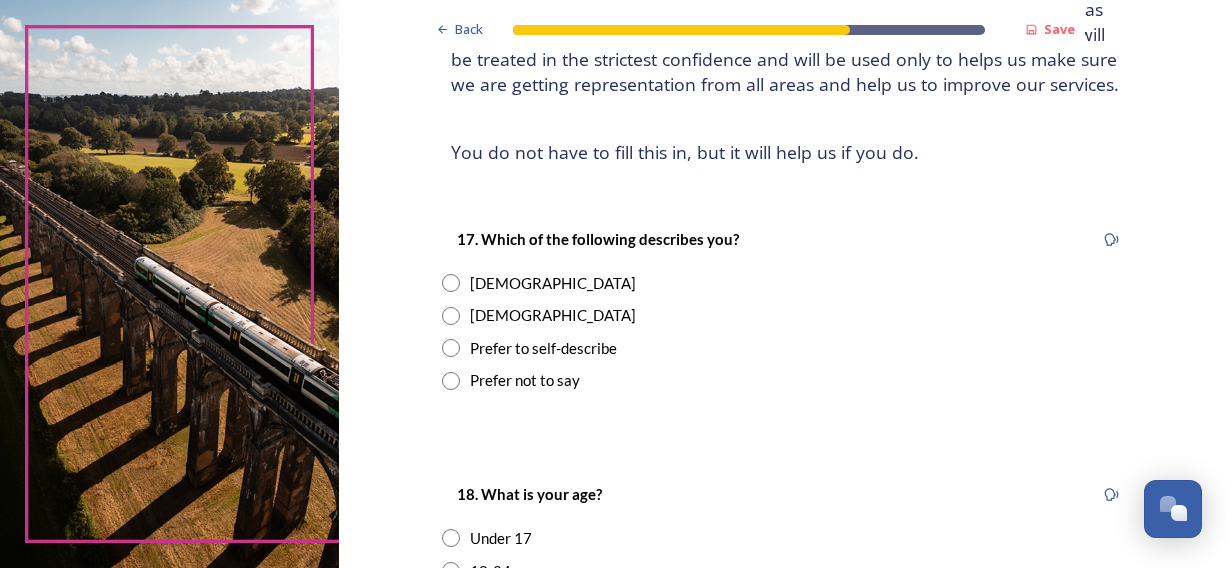 click on "[DEMOGRAPHIC_DATA]" at bounding box center (553, 315) 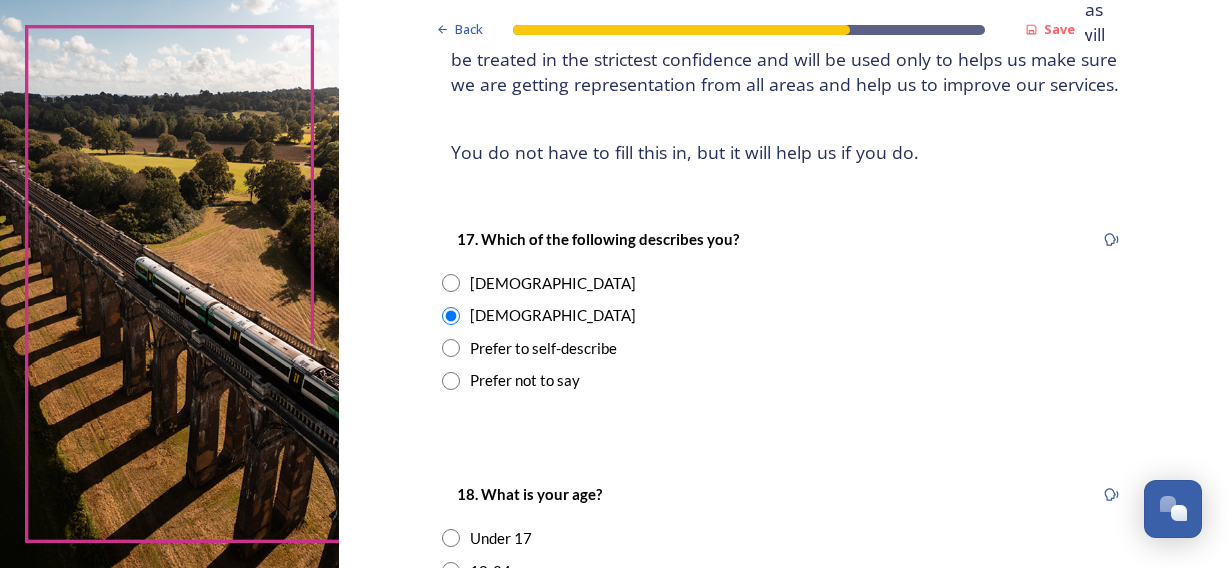 scroll, scrollTop: 500, scrollLeft: 0, axis: vertical 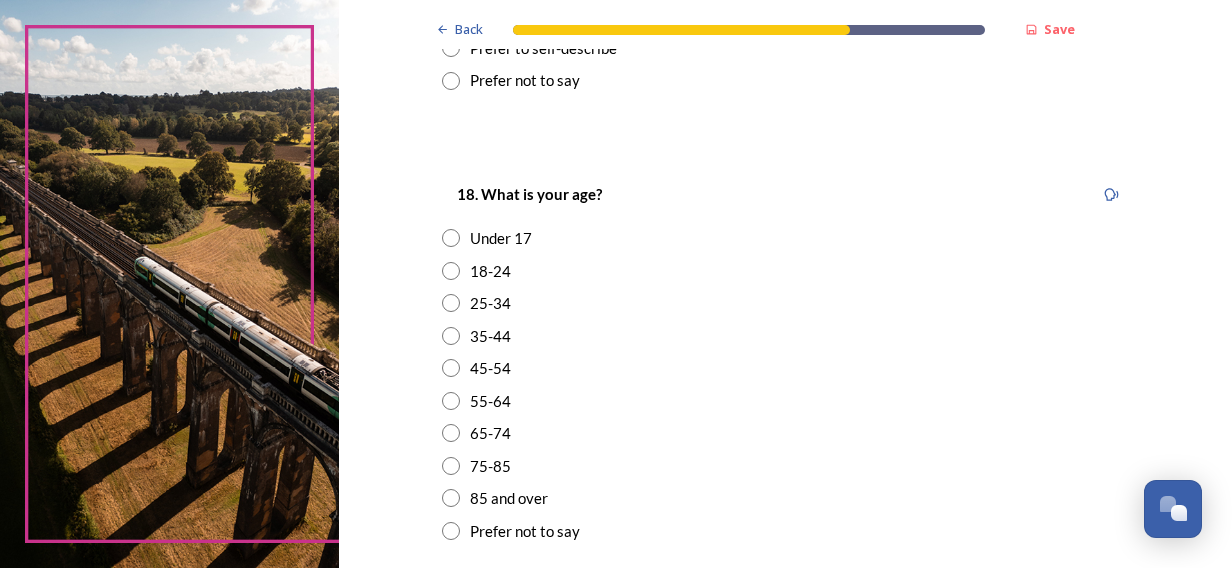 click on "35-44" at bounding box center (490, 336) 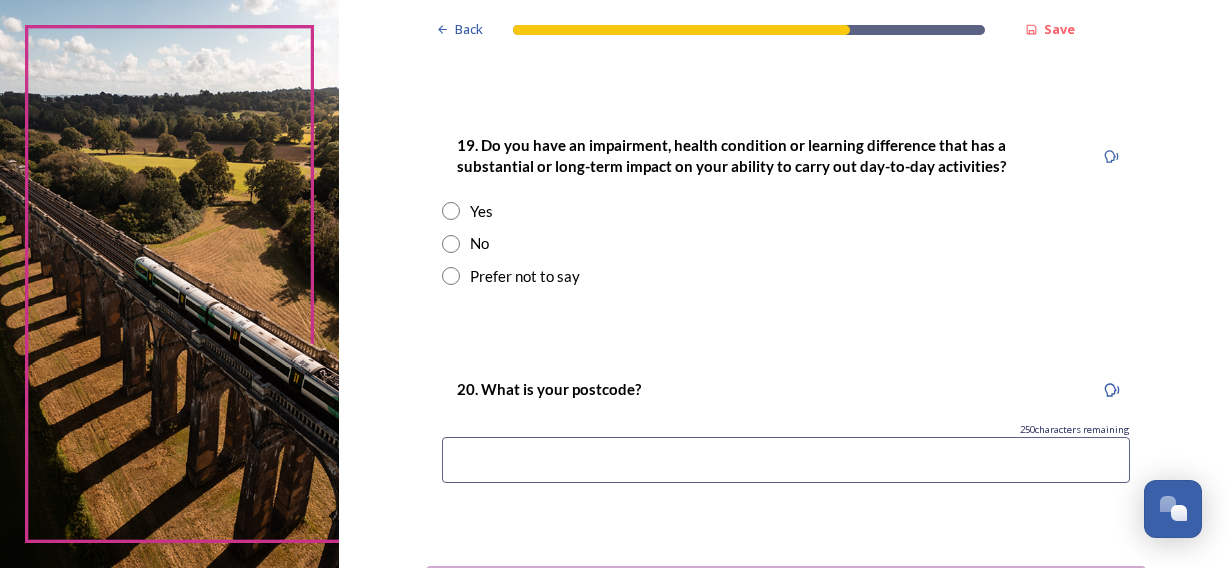 scroll, scrollTop: 1000, scrollLeft: 0, axis: vertical 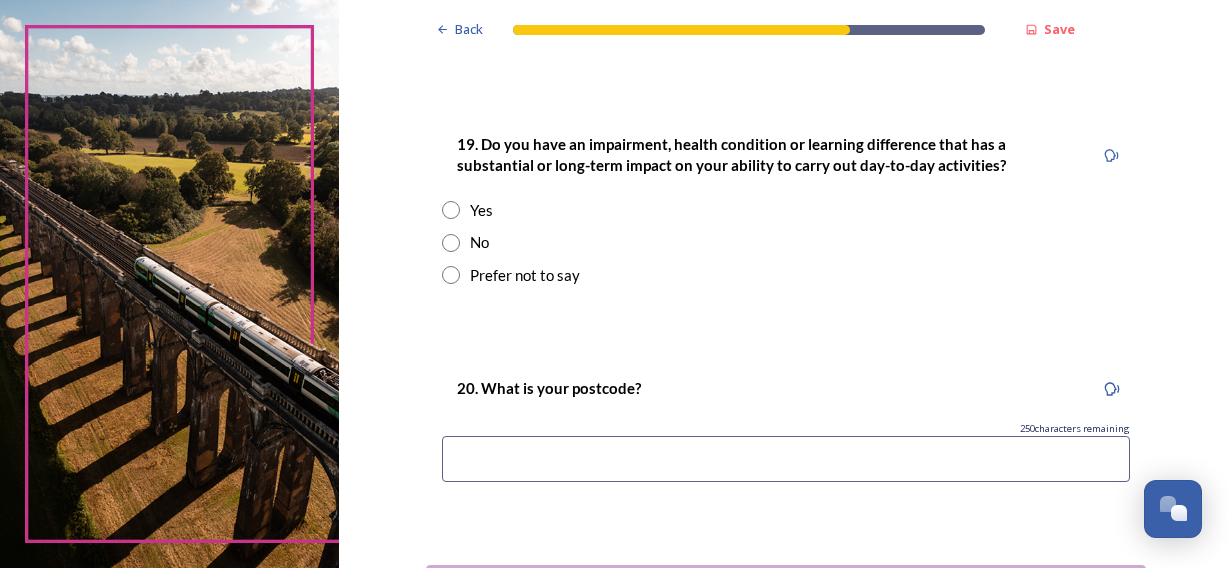 click on "19. Do you have an impairment, health condition or learning difference that has a substantial or long-term impact on your ability to carry out day-to-day activities? Yes No Prefer not to say" at bounding box center [786, 209] 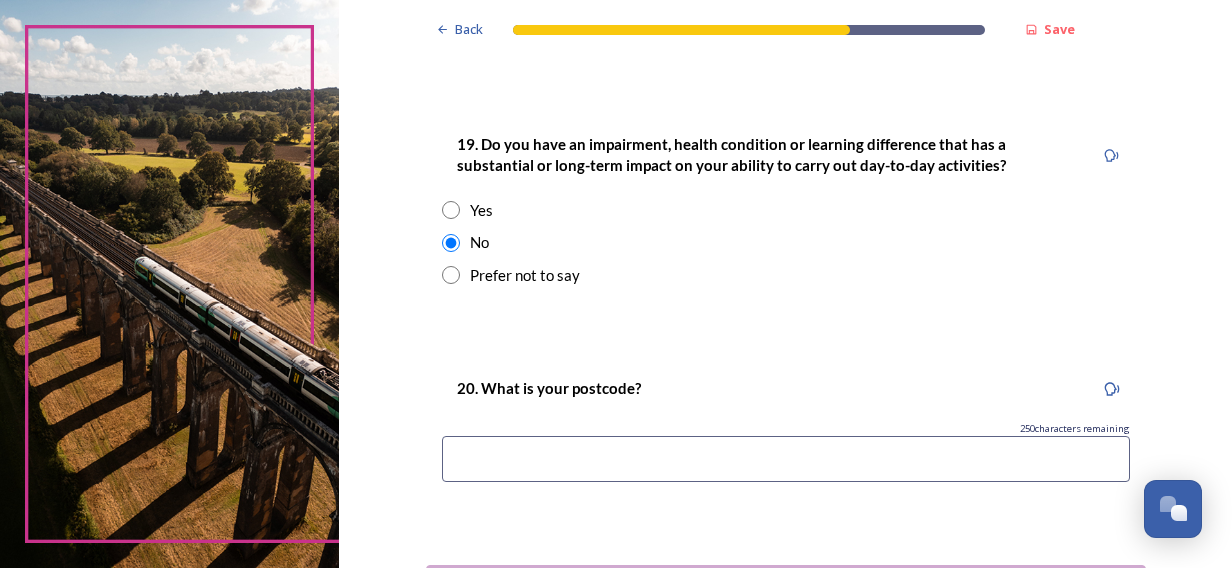 scroll, scrollTop: 1160, scrollLeft: 0, axis: vertical 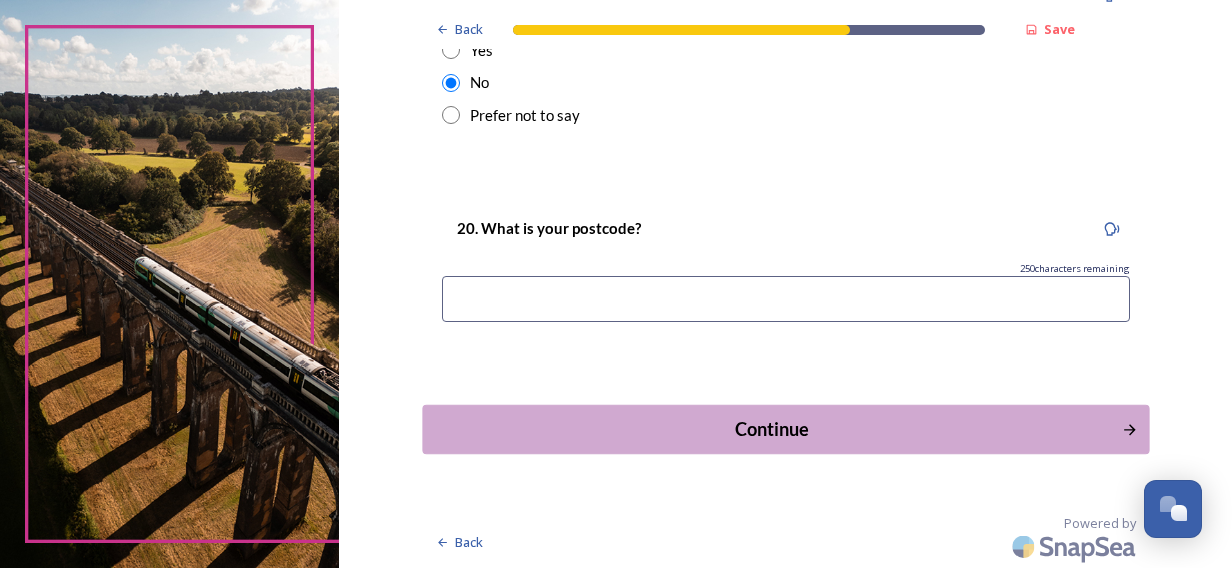 click on "Continue" at bounding box center [771, 429] 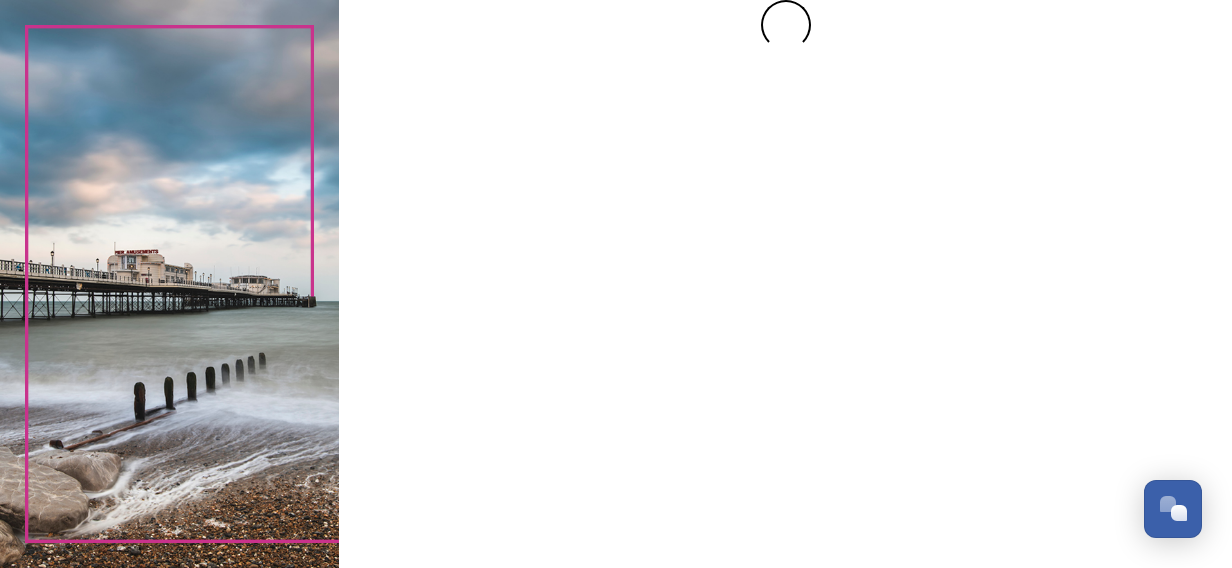 scroll, scrollTop: 0, scrollLeft: 0, axis: both 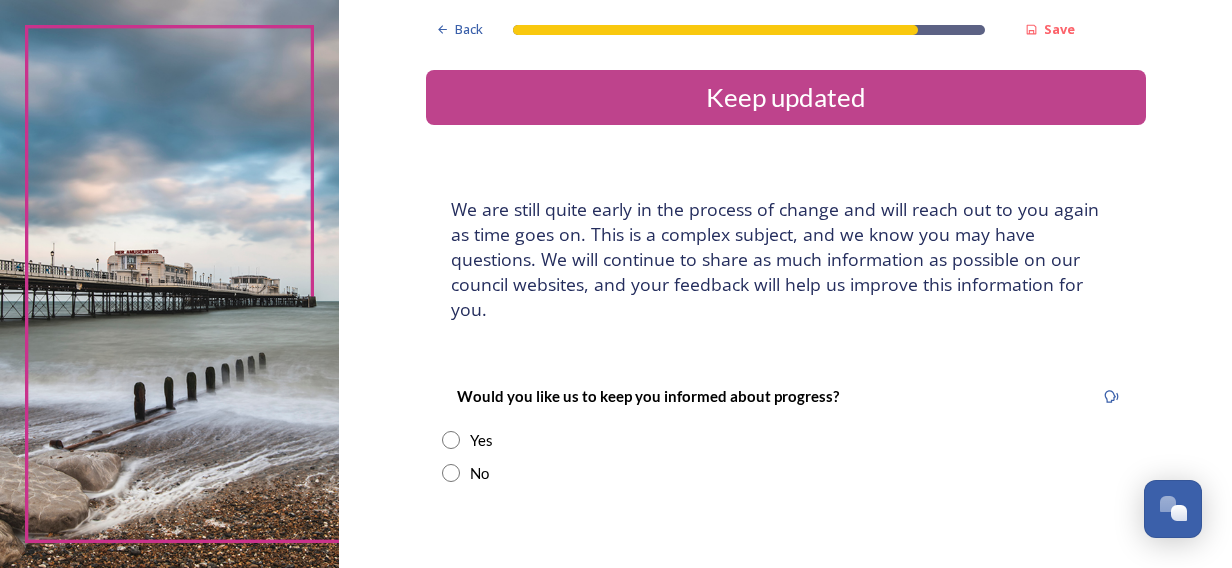 click at bounding box center (451, 473) 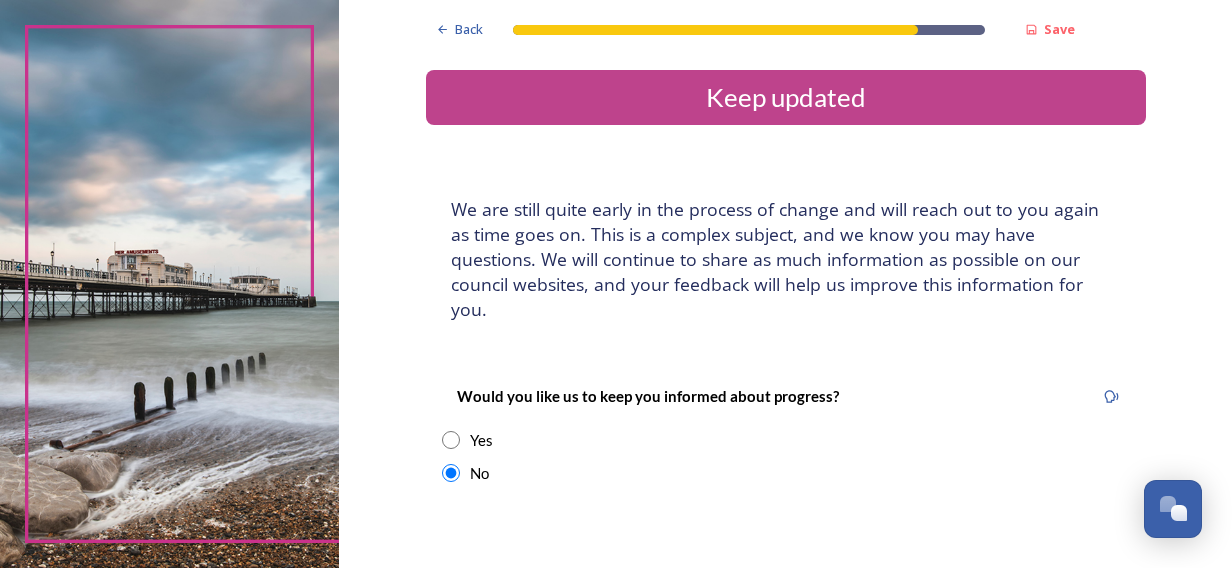 click on "Would you like us to keep you informed about progress? Yes No" at bounding box center [786, 434] 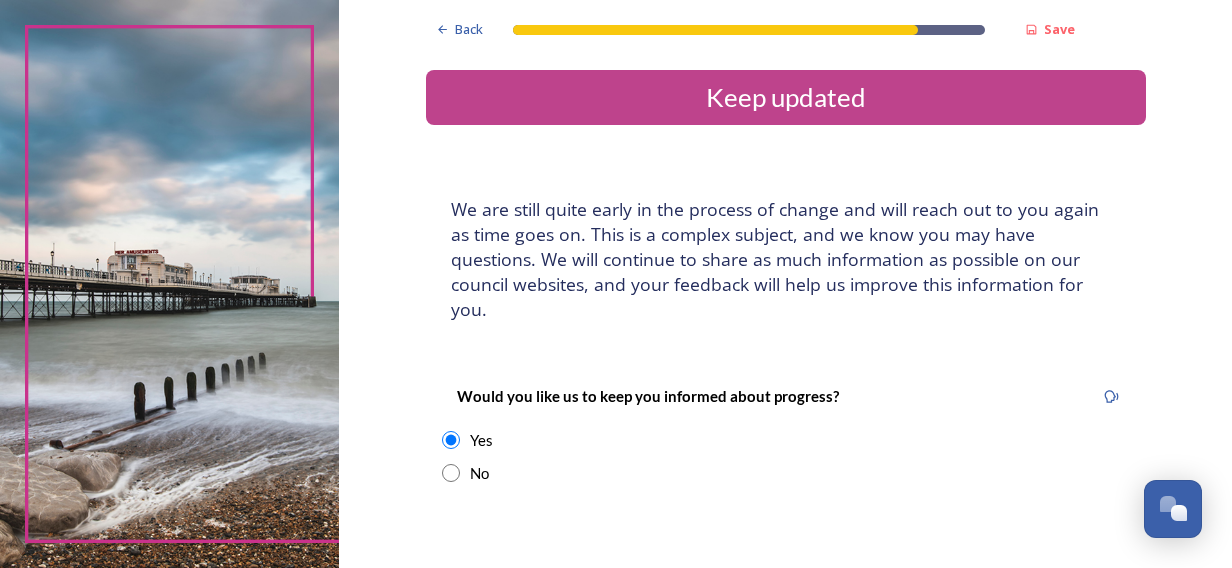 click at bounding box center (451, 473) 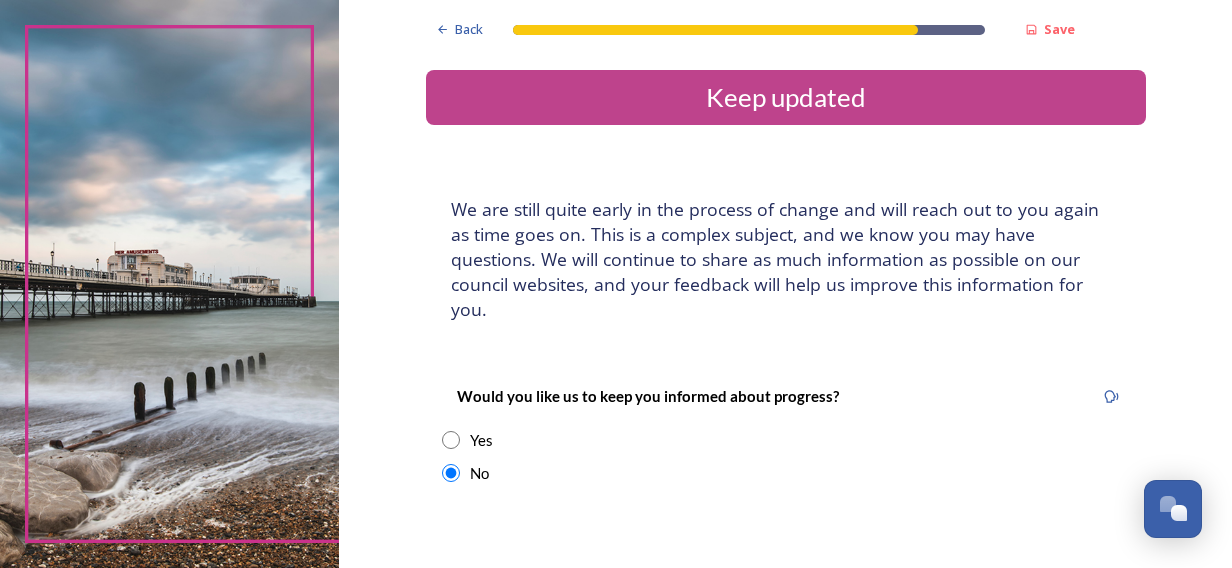 scroll, scrollTop: 300, scrollLeft: 0, axis: vertical 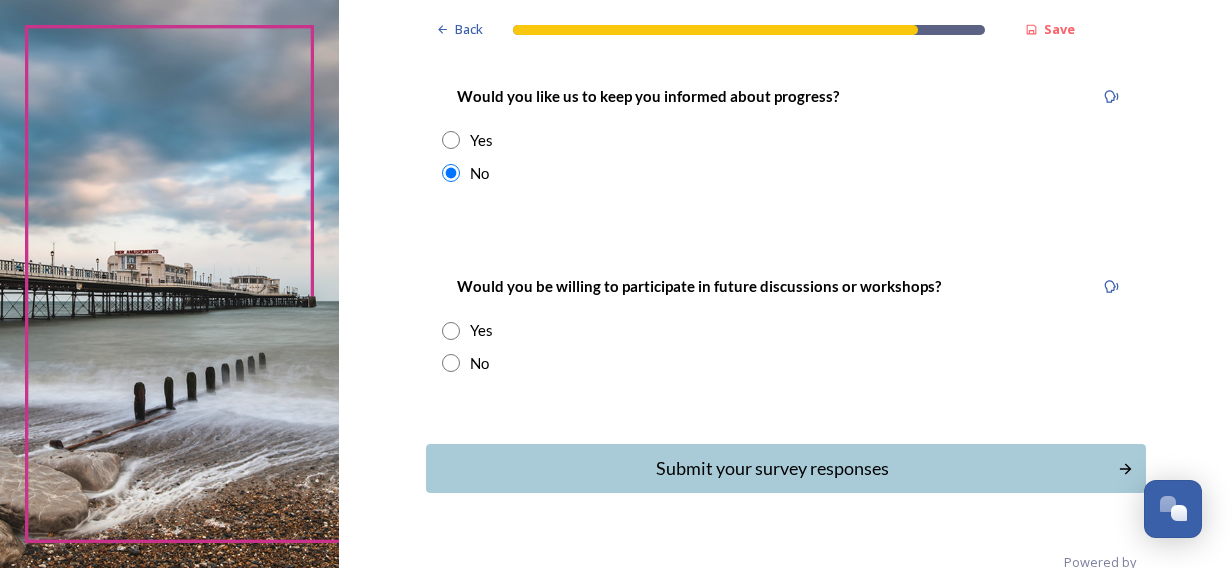 click on "No" at bounding box center [786, 363] 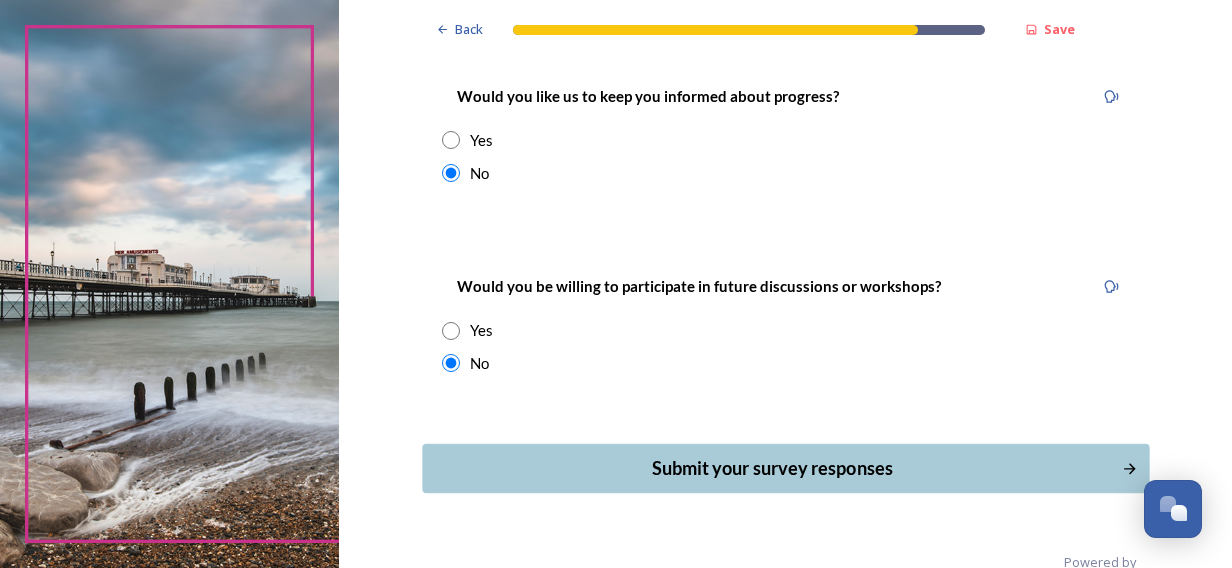 click on "Submit your survey responses" at bounding box center [771, 468] 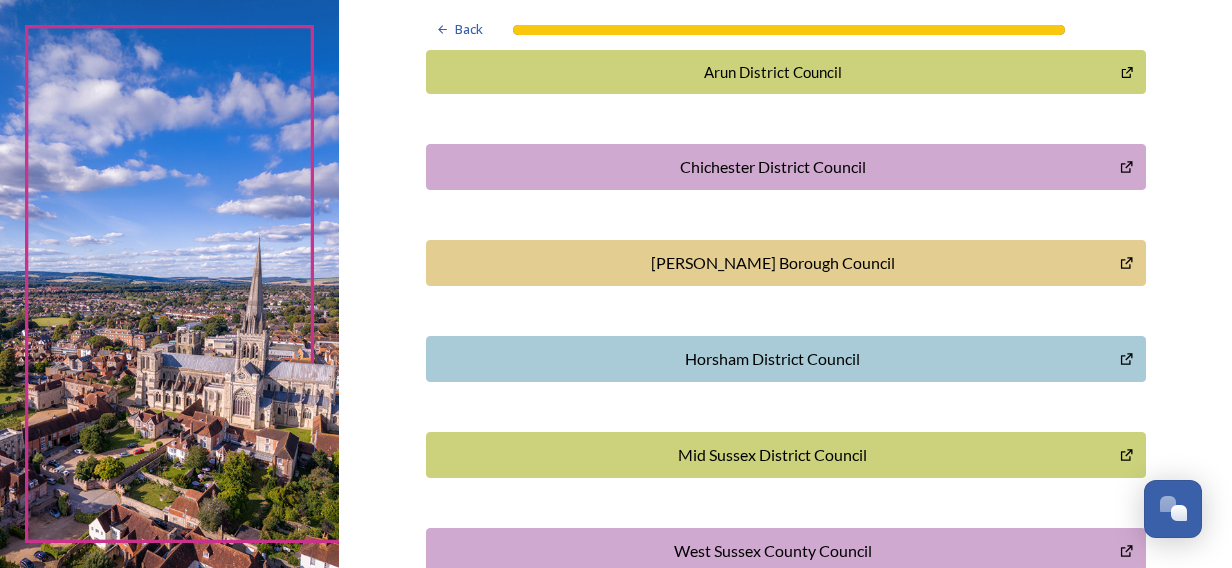 scroll, scrollTop: 716, scrollLeft: 0, axis: vertical 